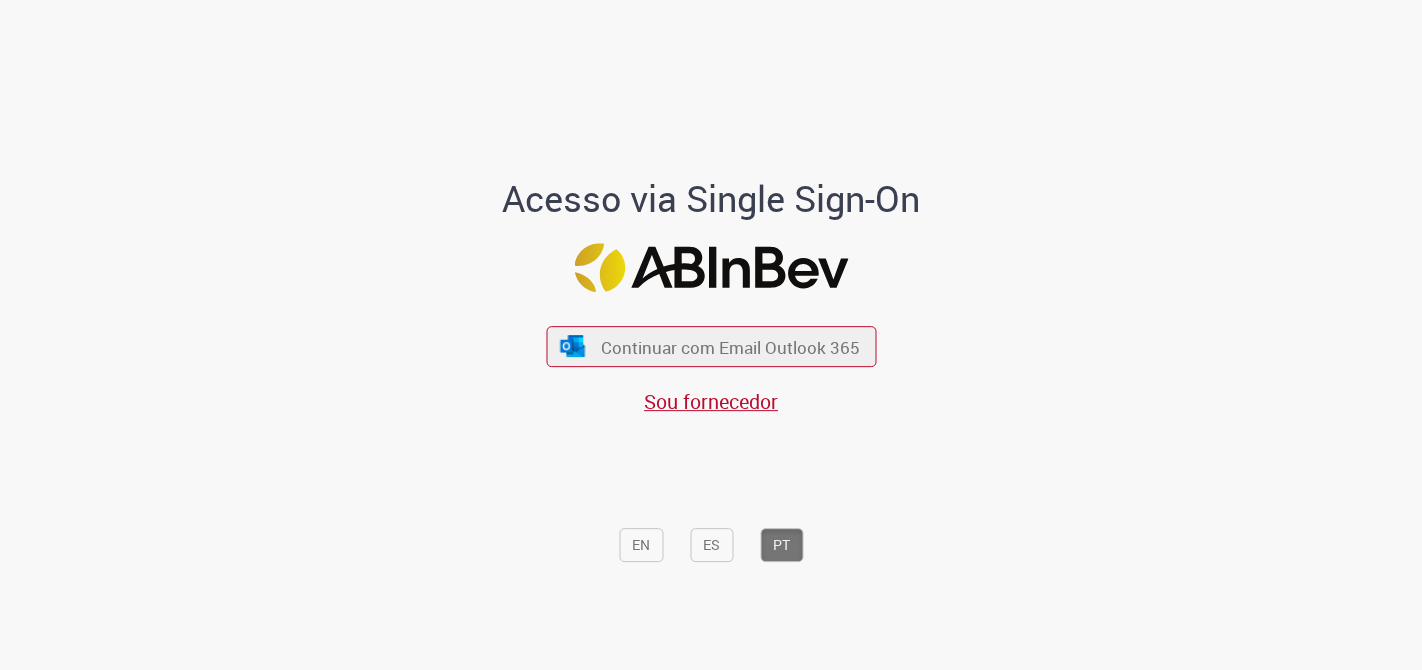 scroll, scrollTop: 0, scrollLeft: 0, axis: both 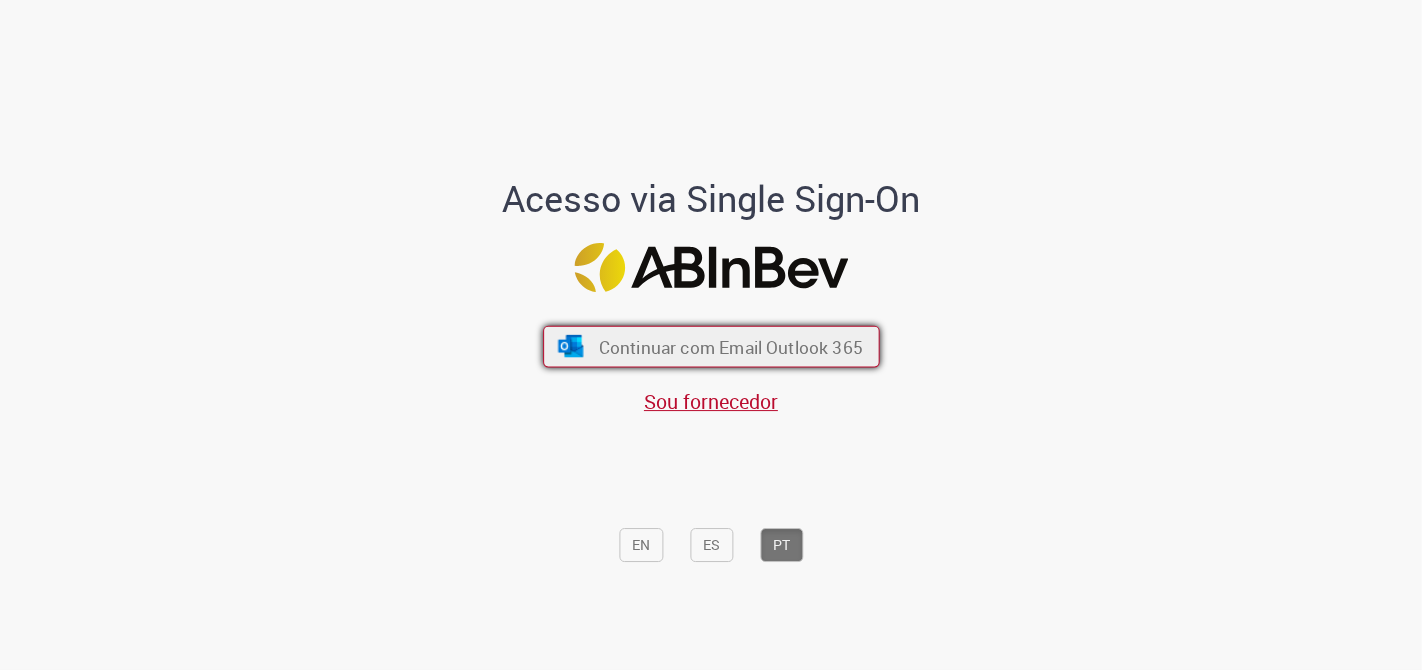 click on "Continuar com Email Outlook 365" at bounding box center (730, 346) 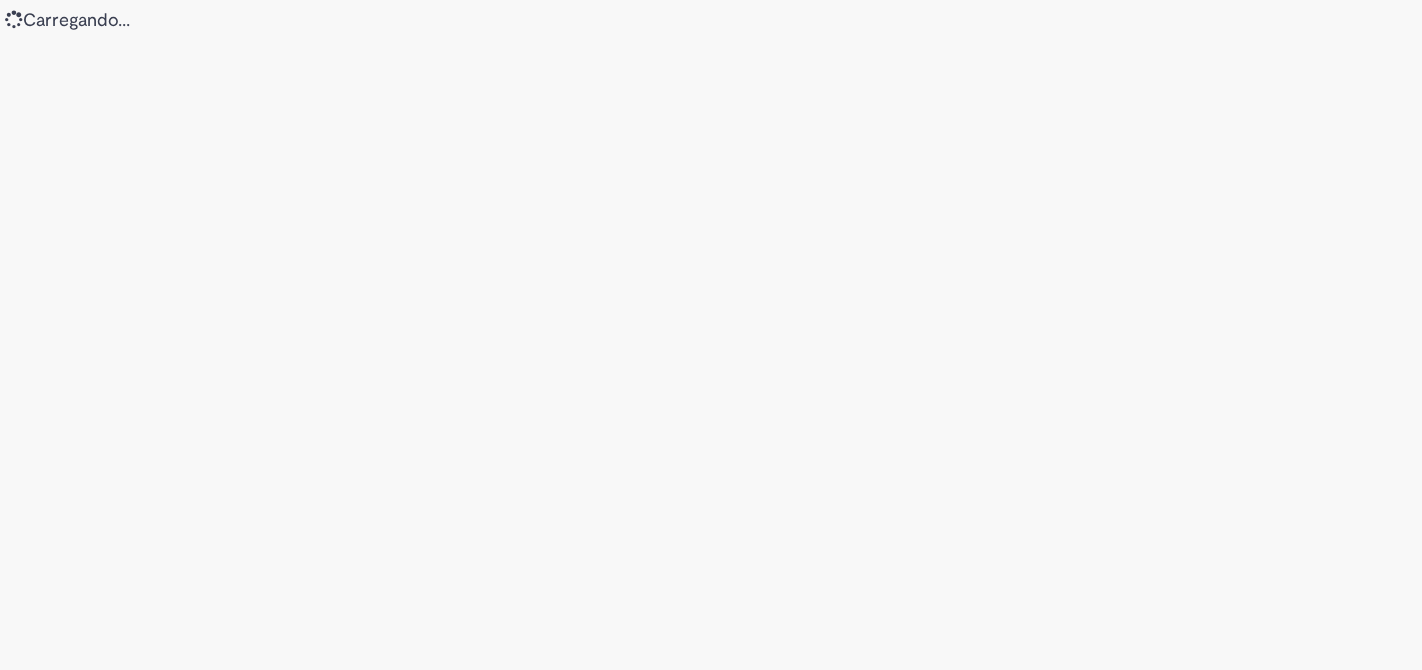 scroll, scrollTop: 0, scrollLeft: 0, axis: both 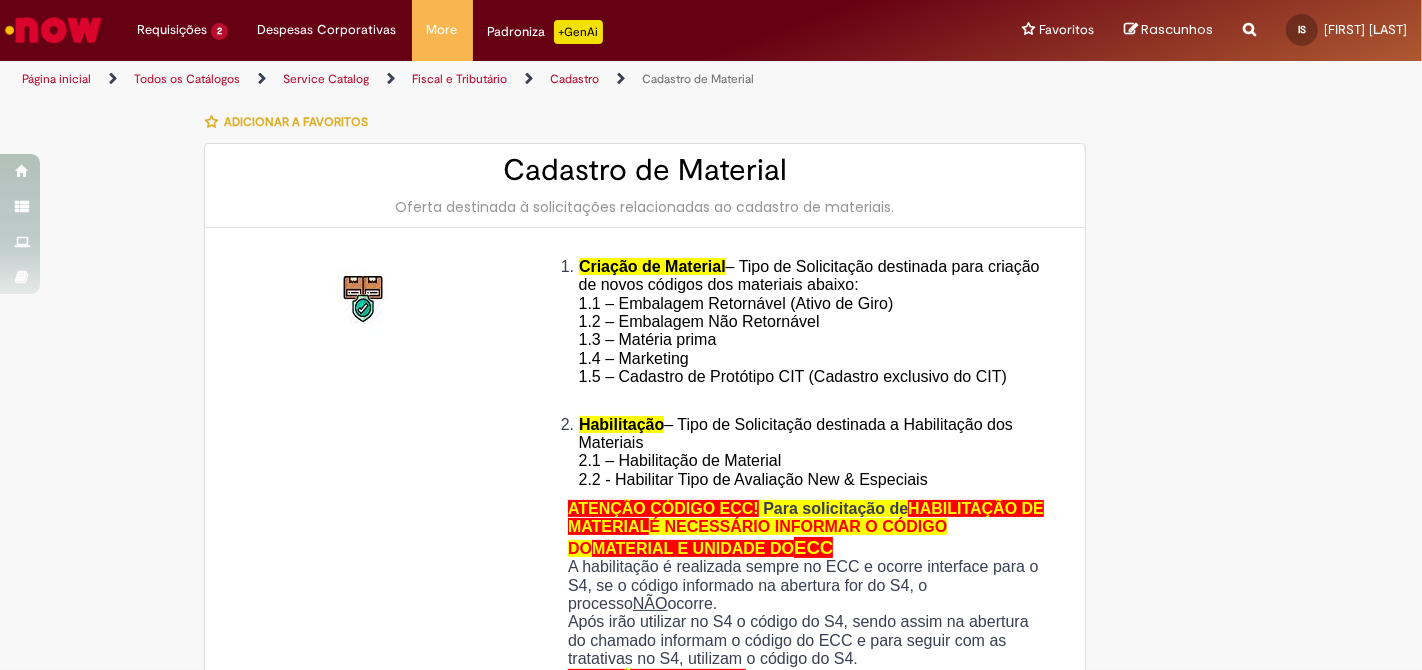 type on "**********" 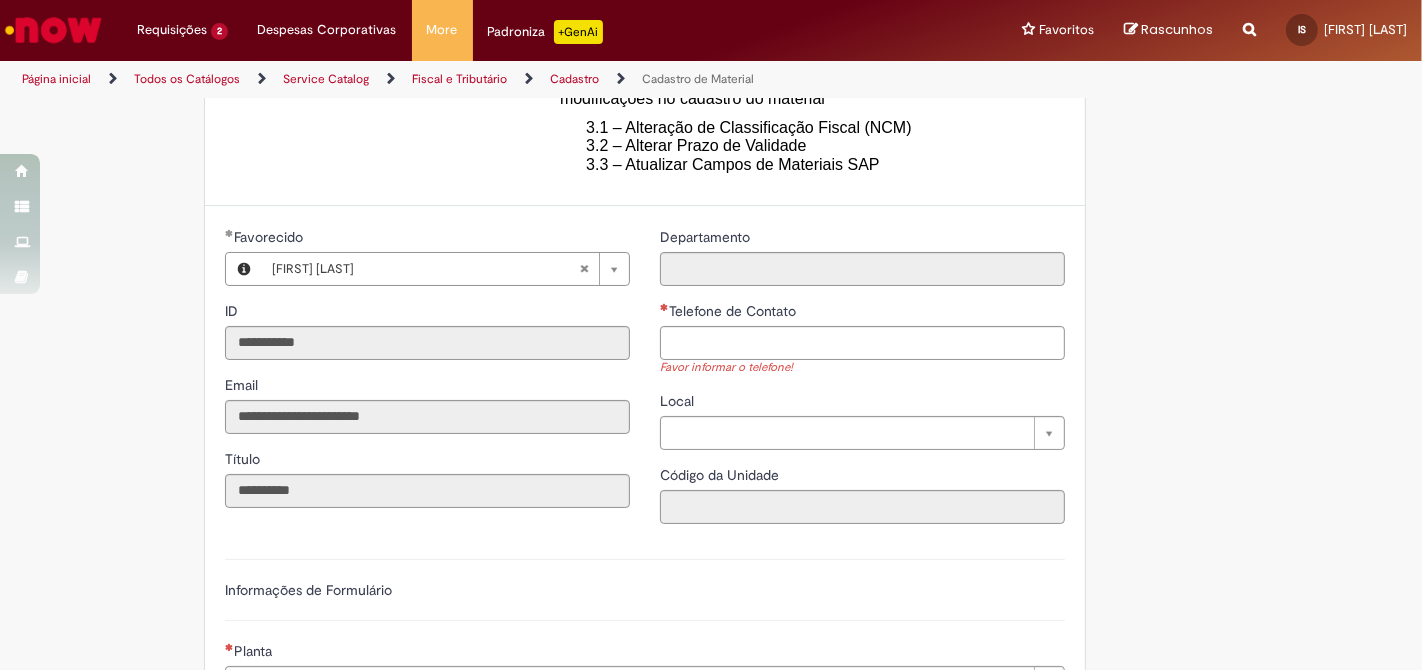 scroll, scrollTop: 666, scrollLeft: 0, axis: vertical 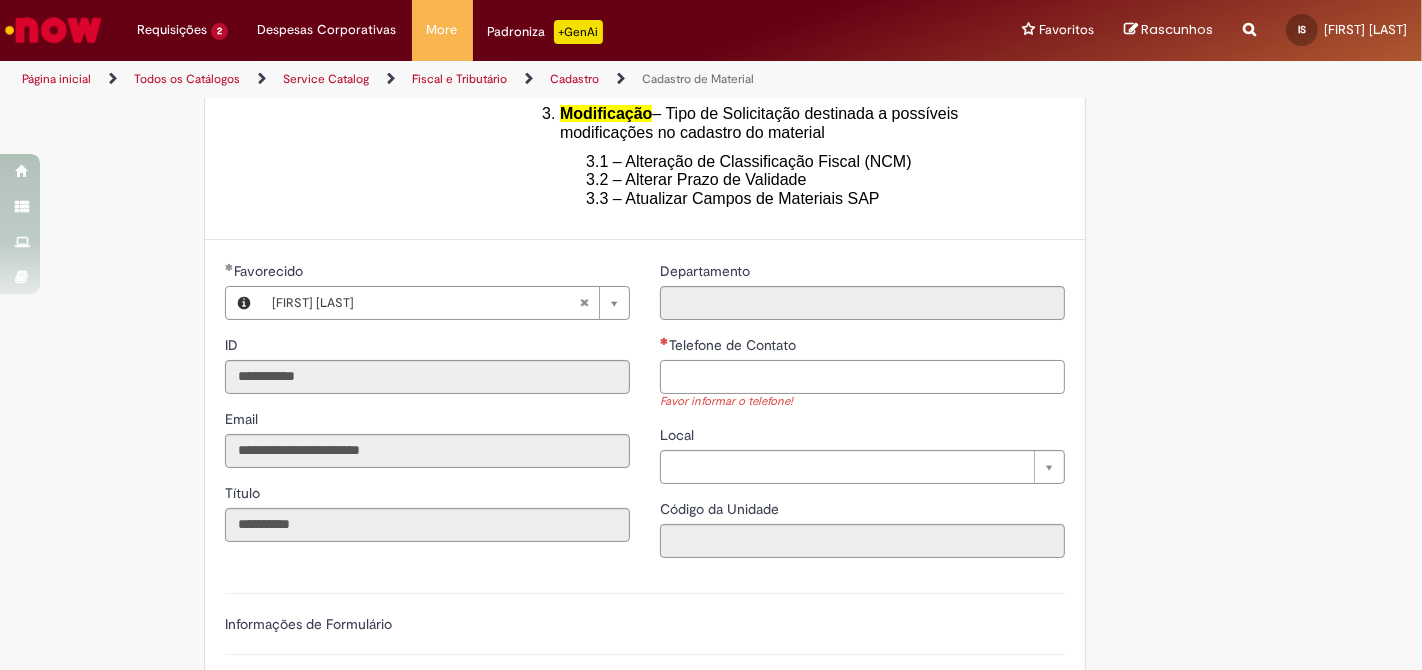 click on "Telefone de Contato" at bounding box center [862, 377] 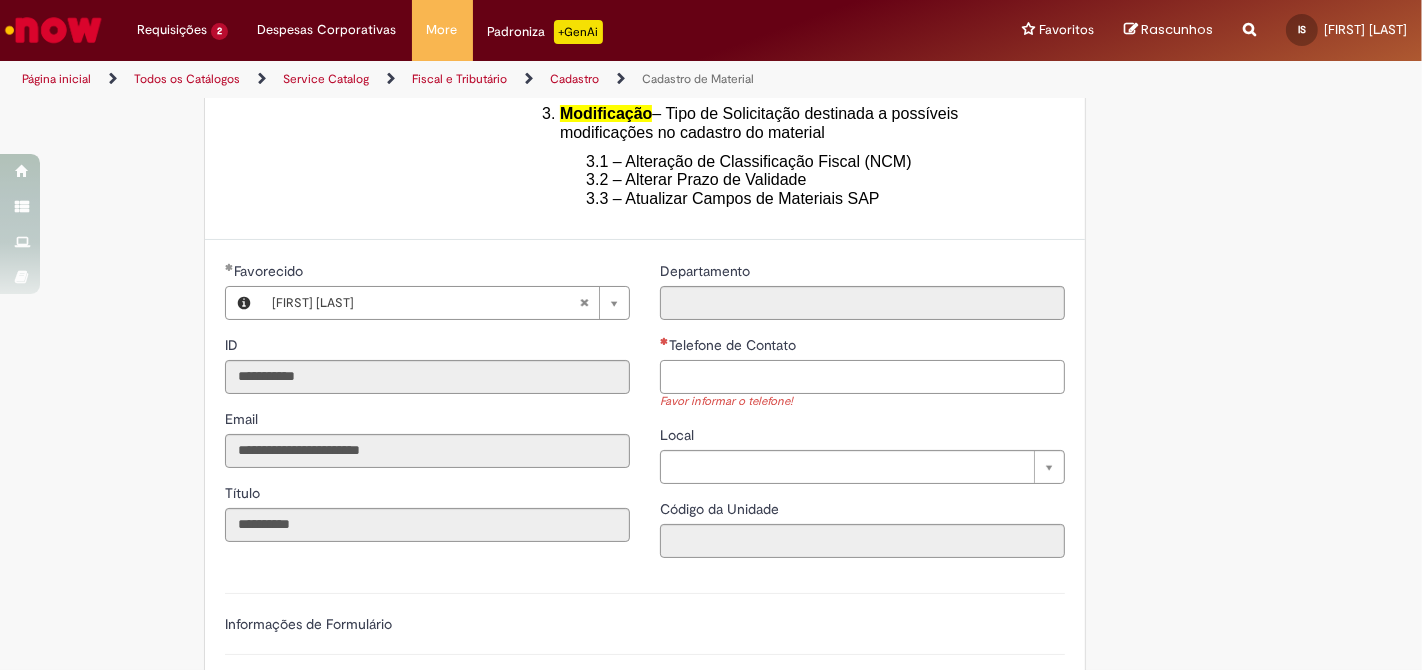 click on "Telefone de Contato" at bounding box center (862, 377) 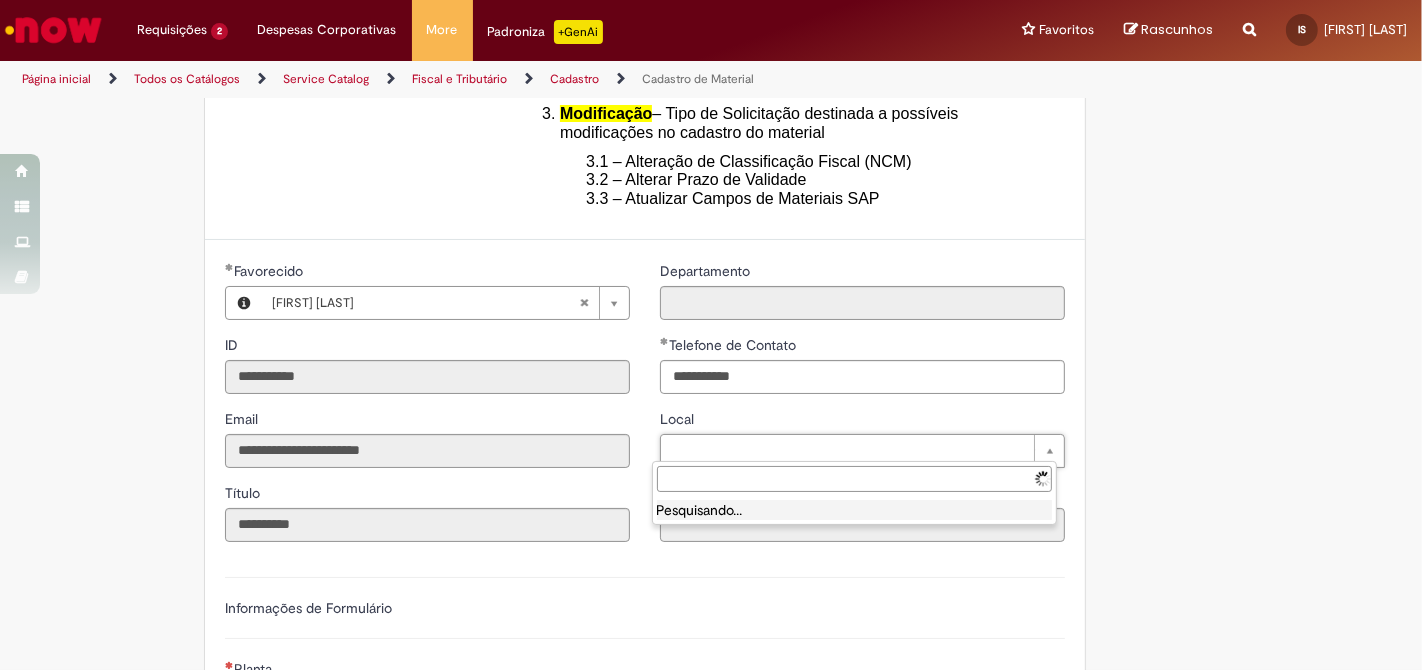 type on "**********" 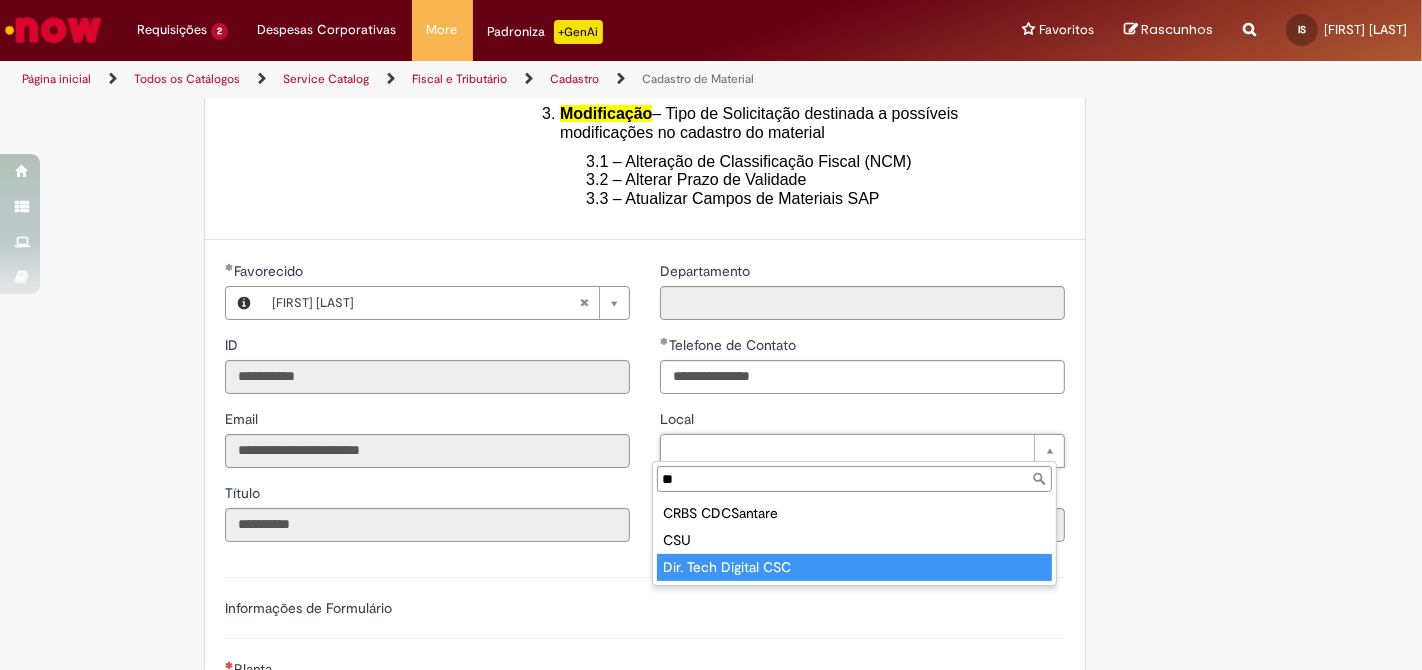 type on "**" 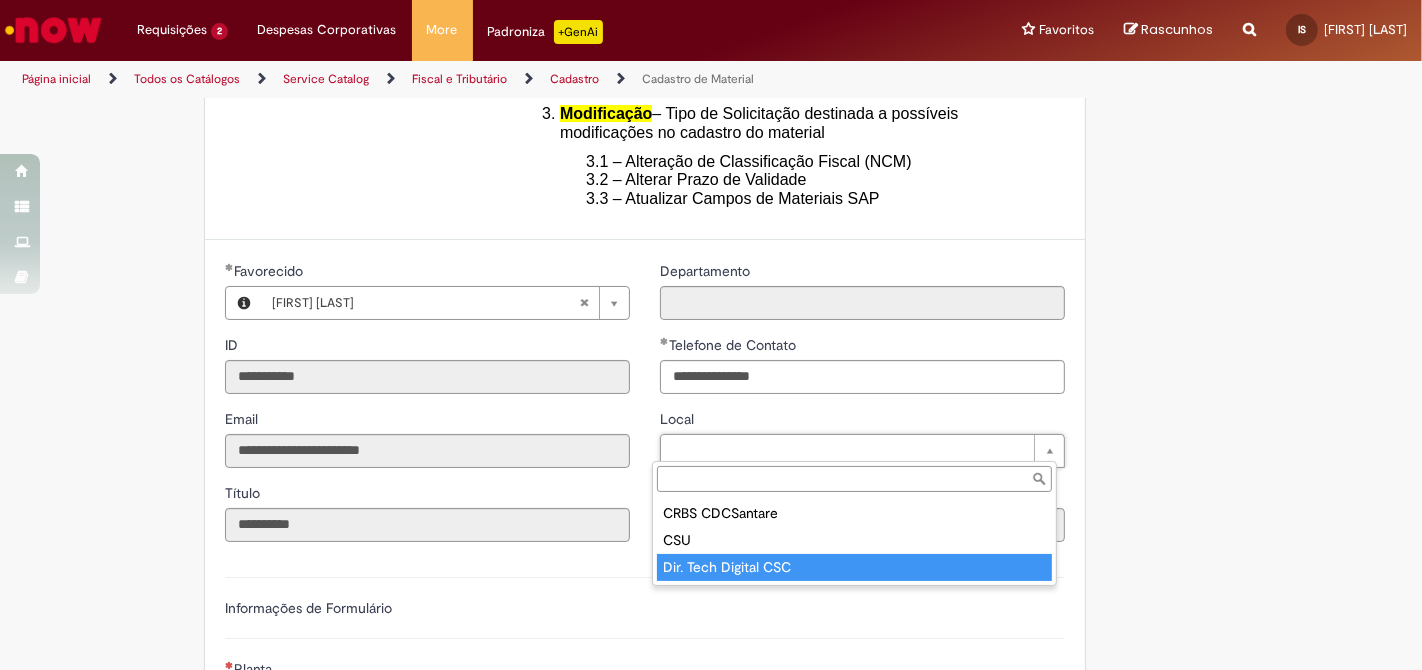 type on "****" 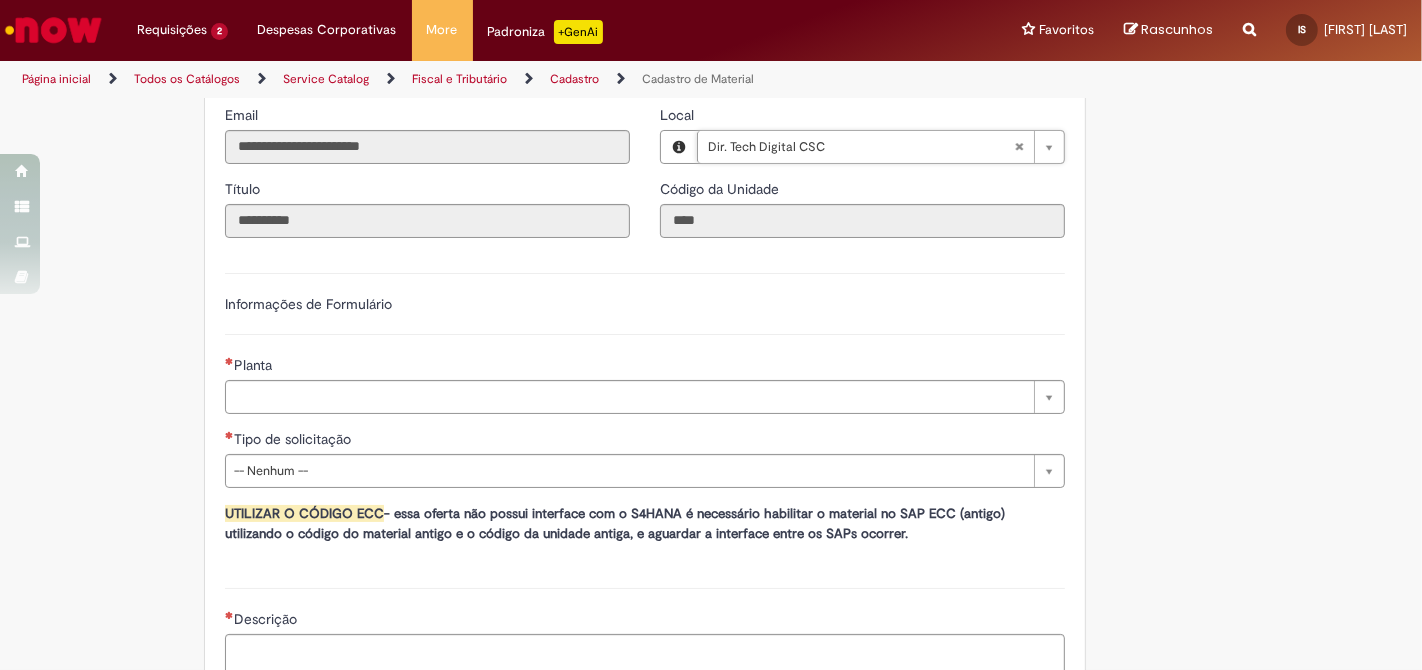 scroll, scrollTop: 1000, scrollLeft: 0, axis: vertical 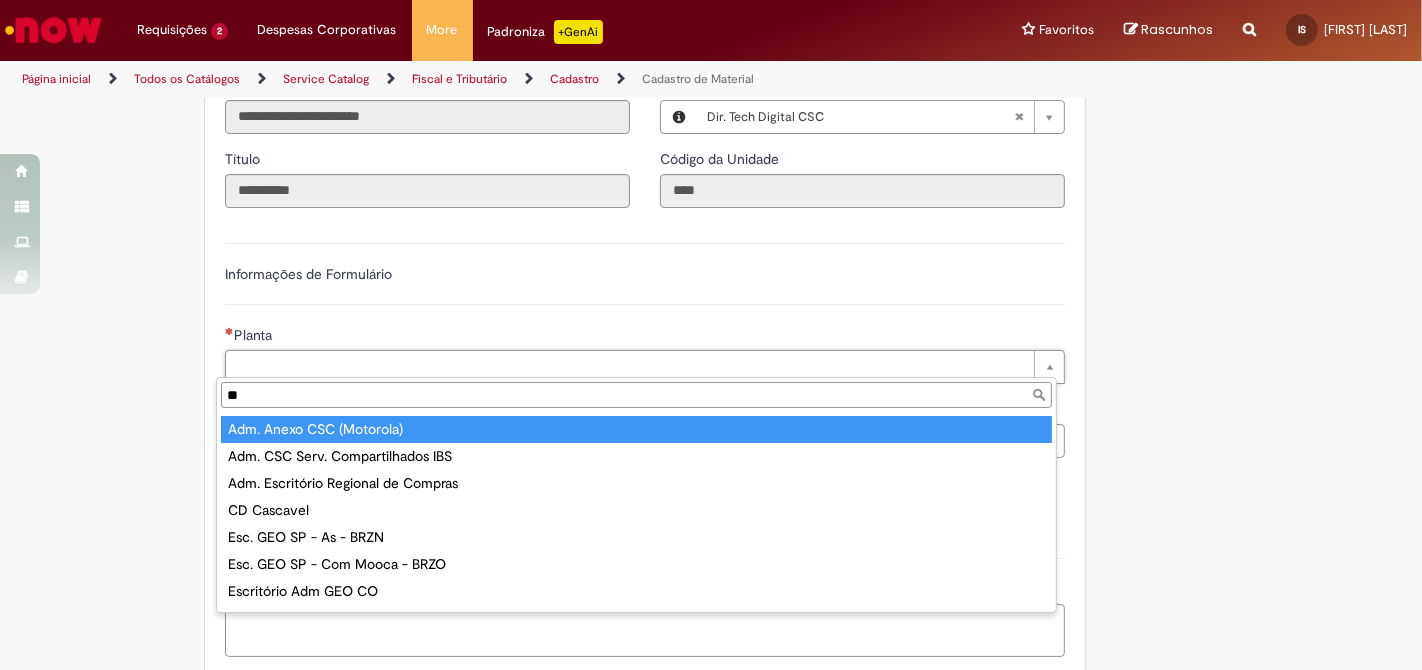 type on "*" 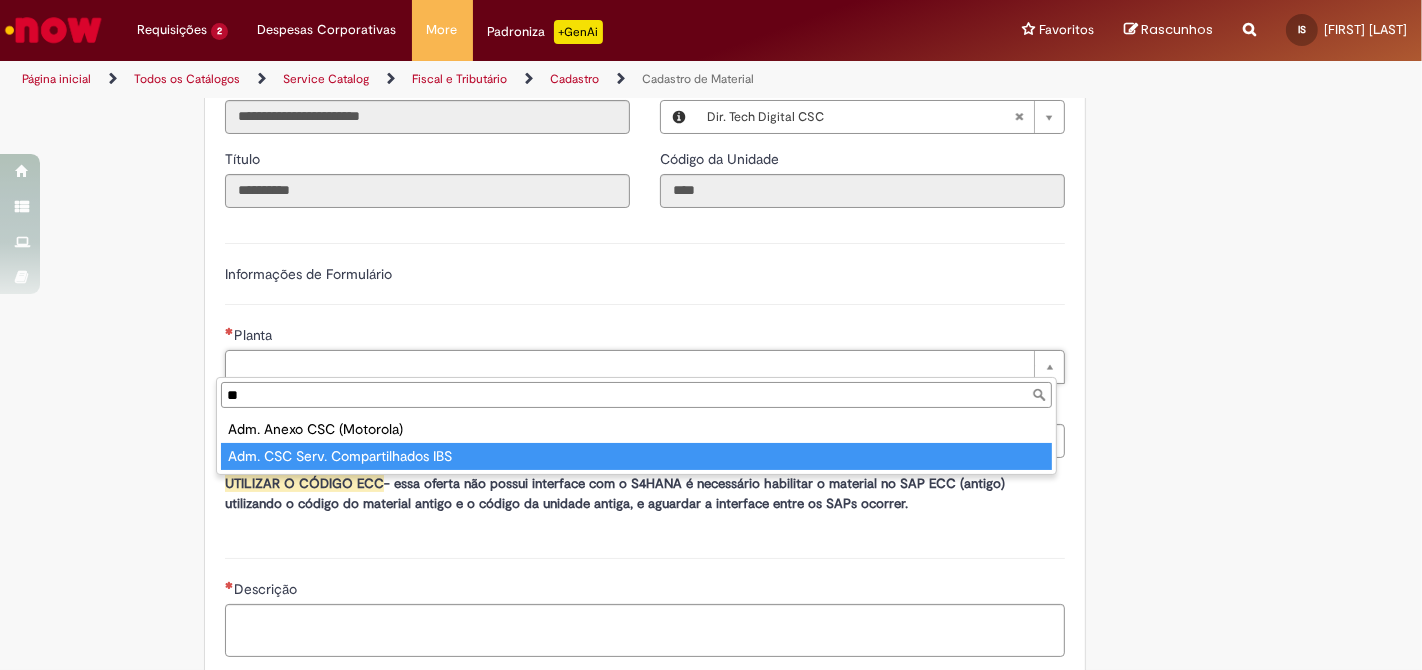 type on "**" 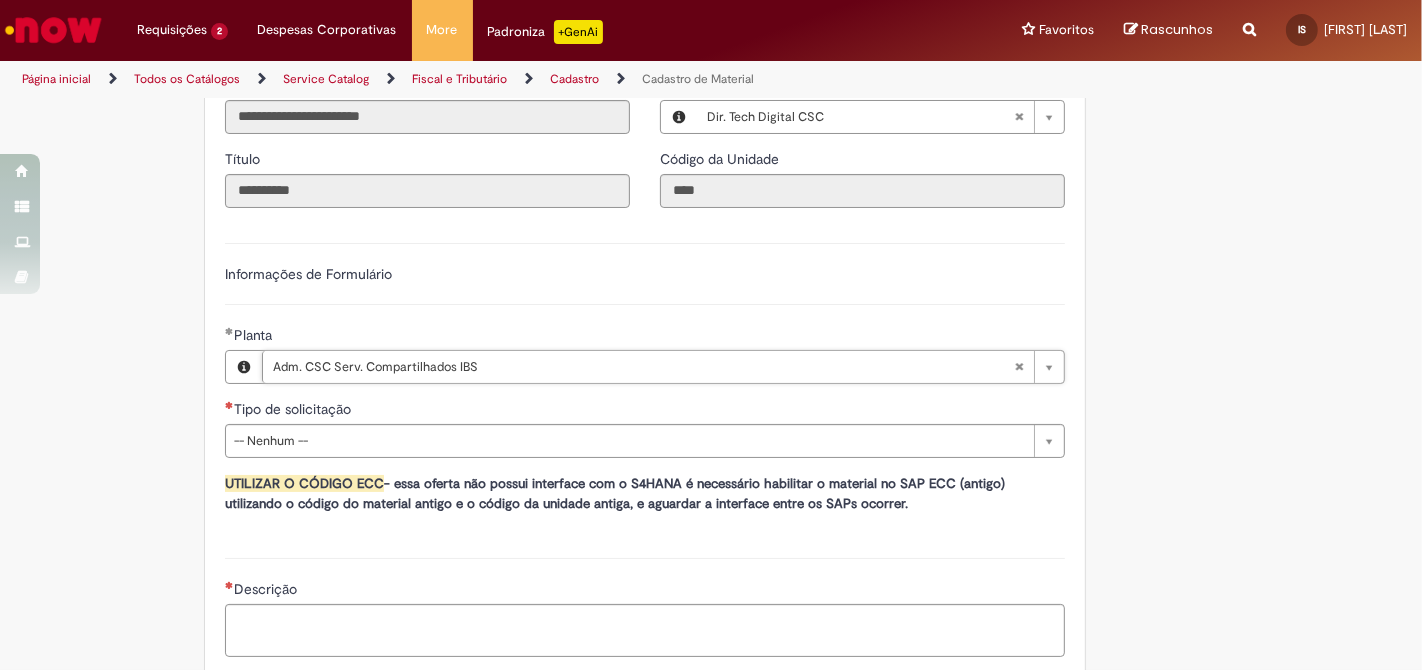 scroll, scrollTop: 1111, scrollLeft: 0, axis: vertical 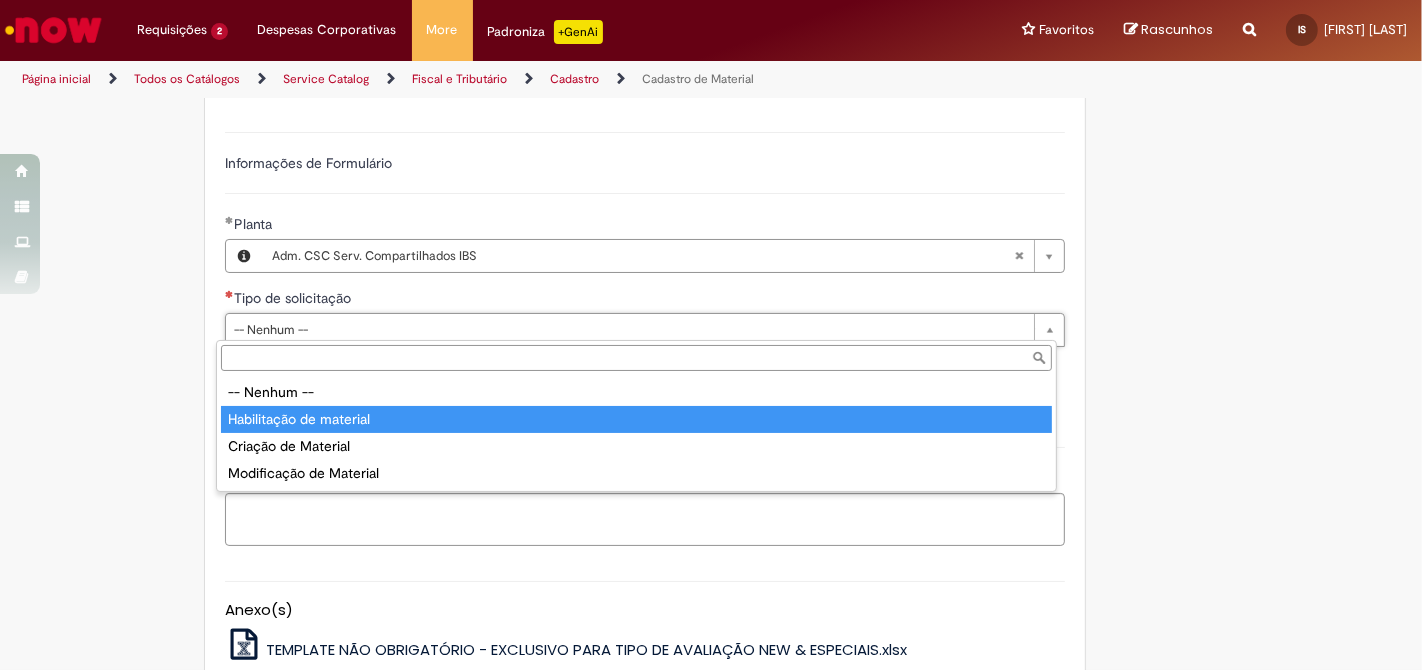 type on "**********" 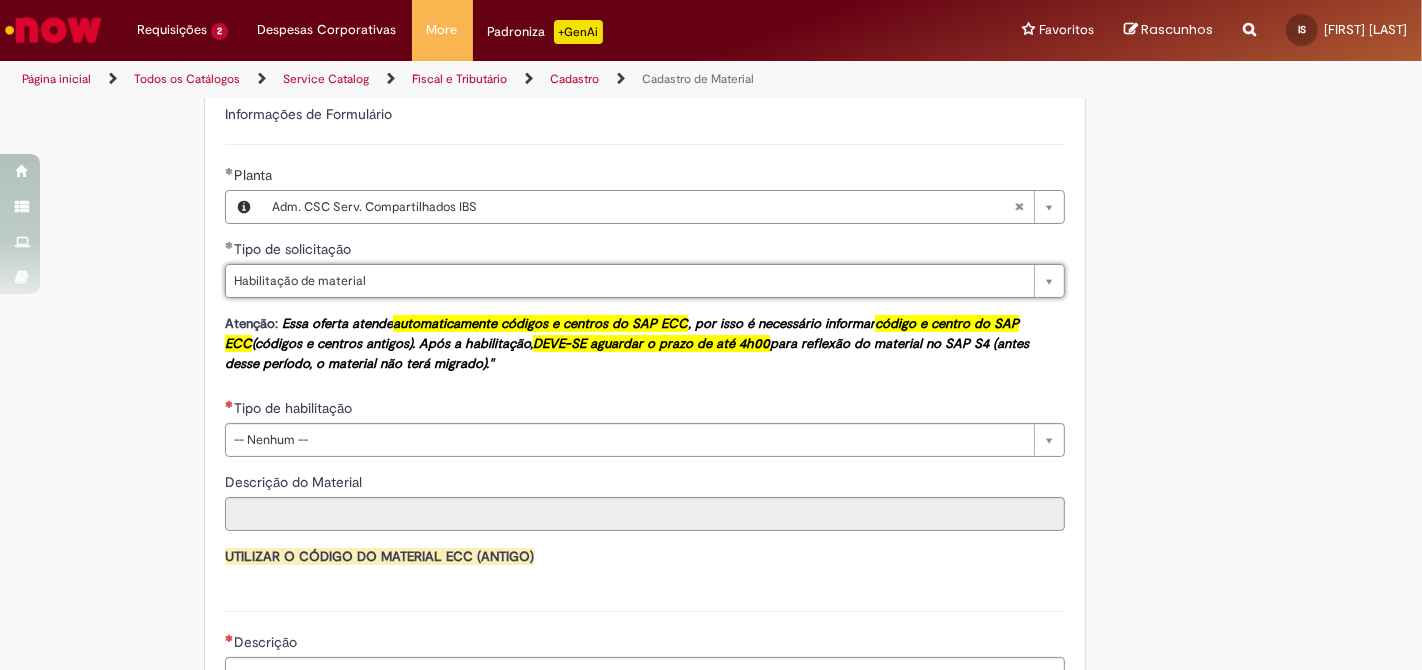 scroll, scrollTop: 1111, scrollLeft: 0, axis: vertical 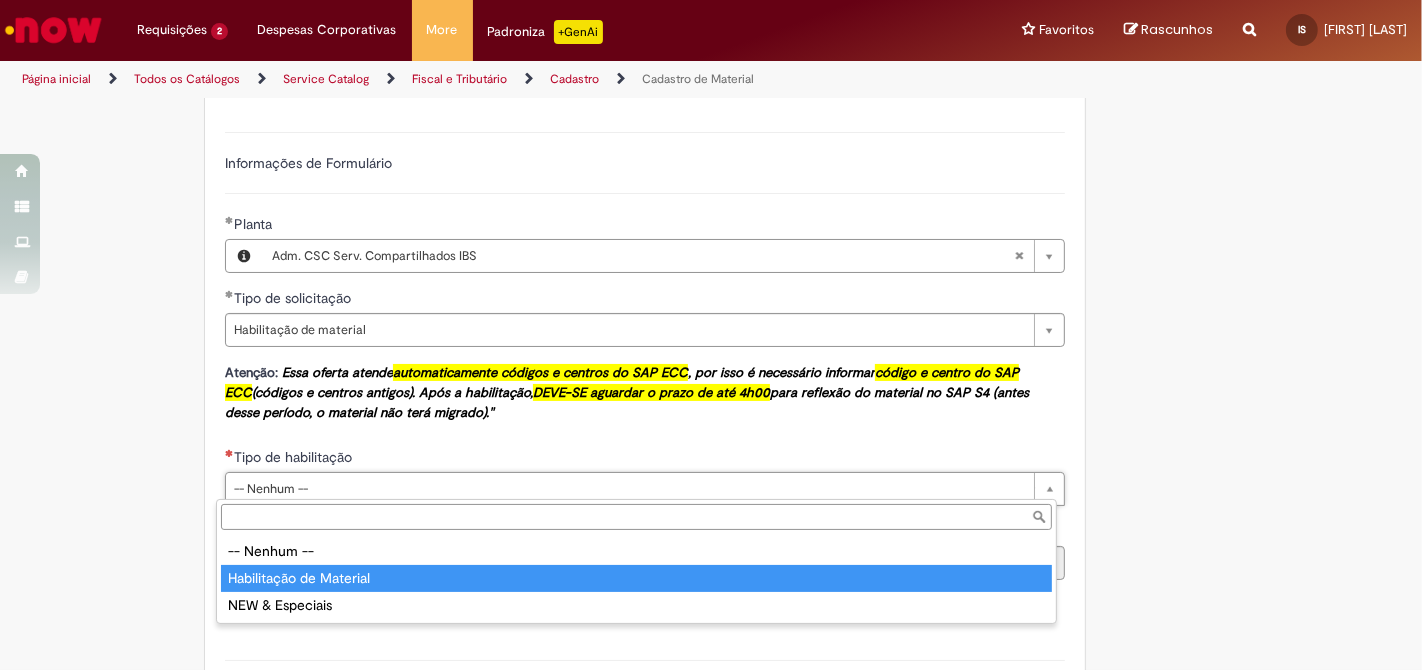 type on "**********" 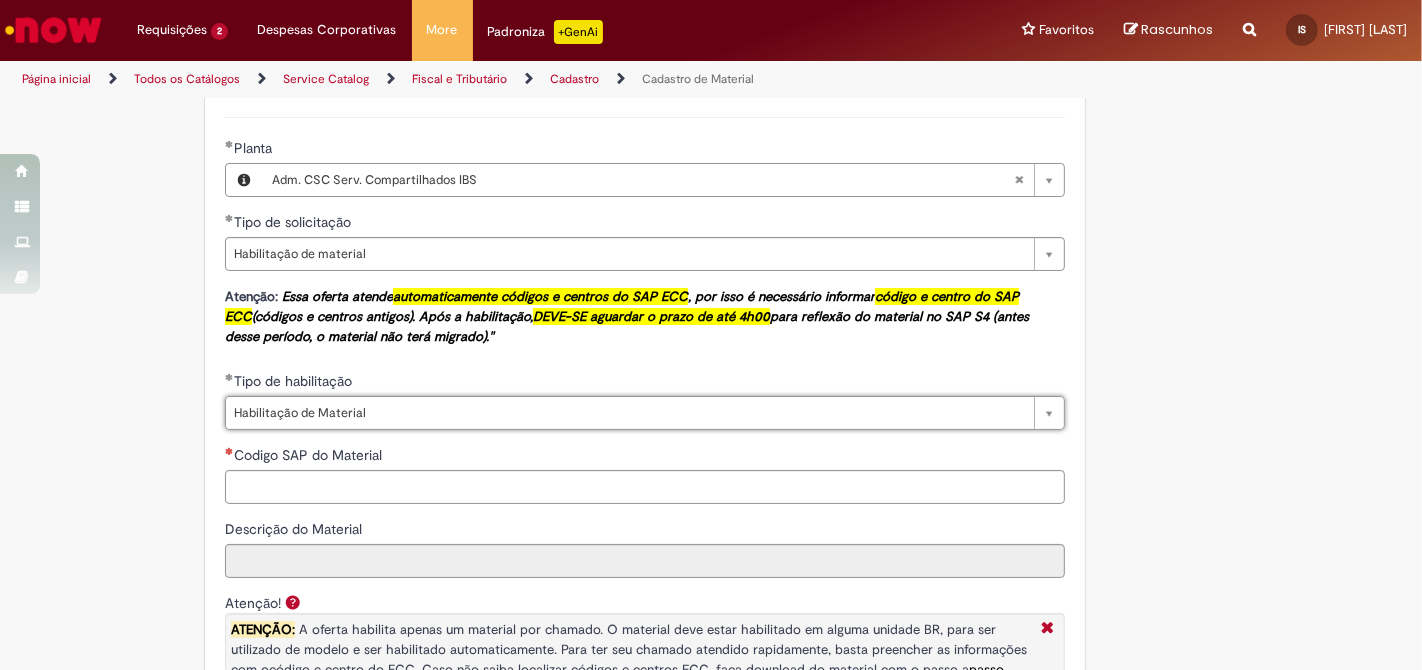 scroll, scrollTop: 1222, scrollLeft: 0, axis: vertical 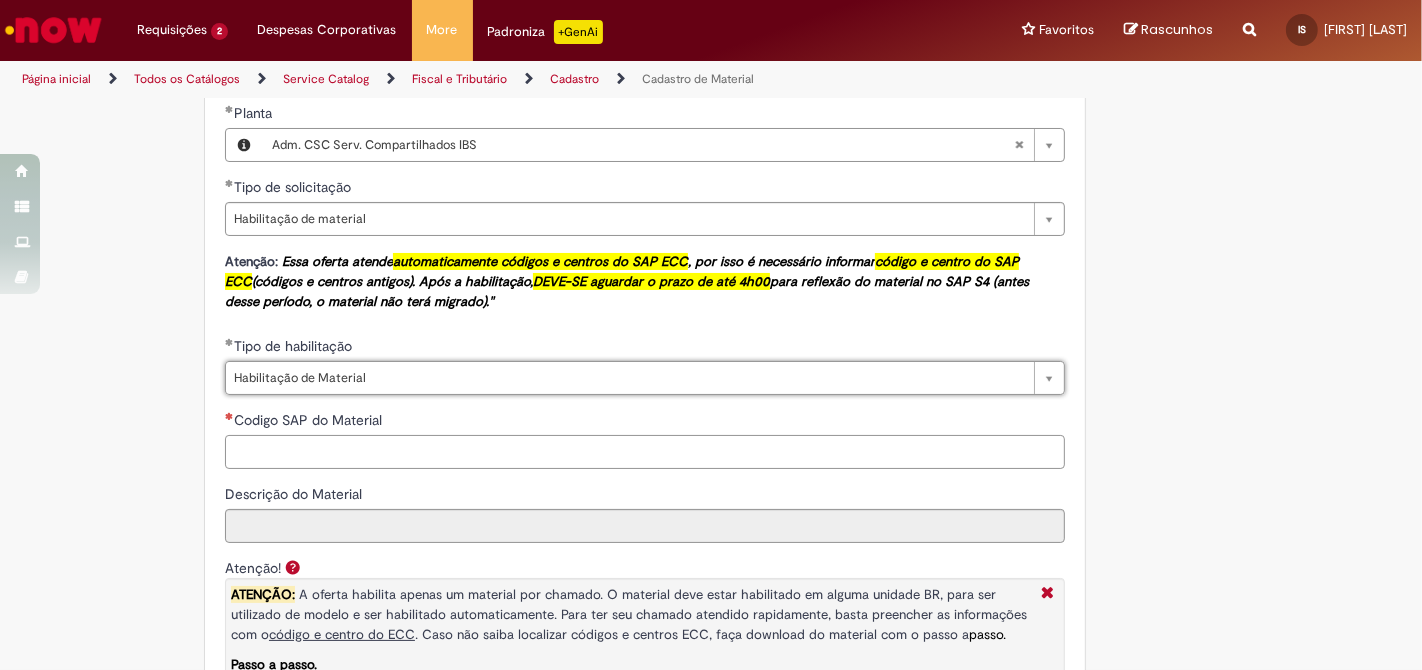 click on "Codigo SAP do Material" at bounding box center [645, 452] 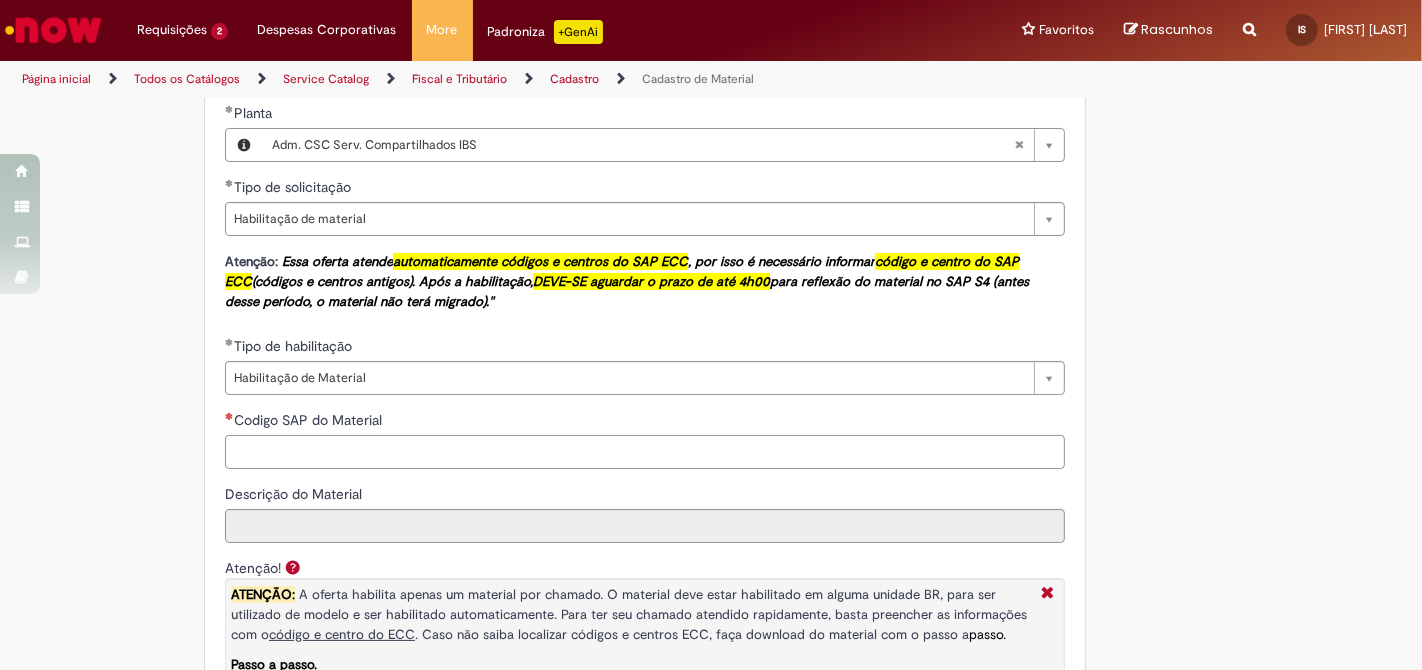 paste on "********" 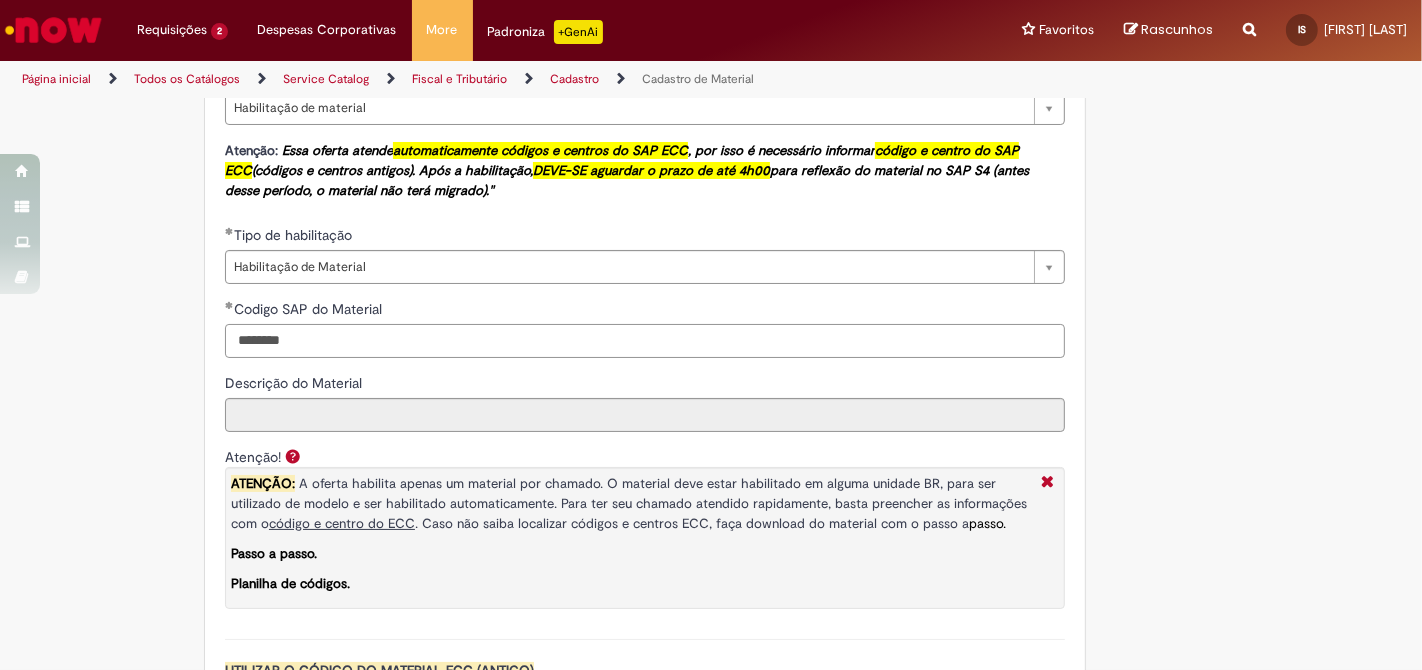 type on "********" 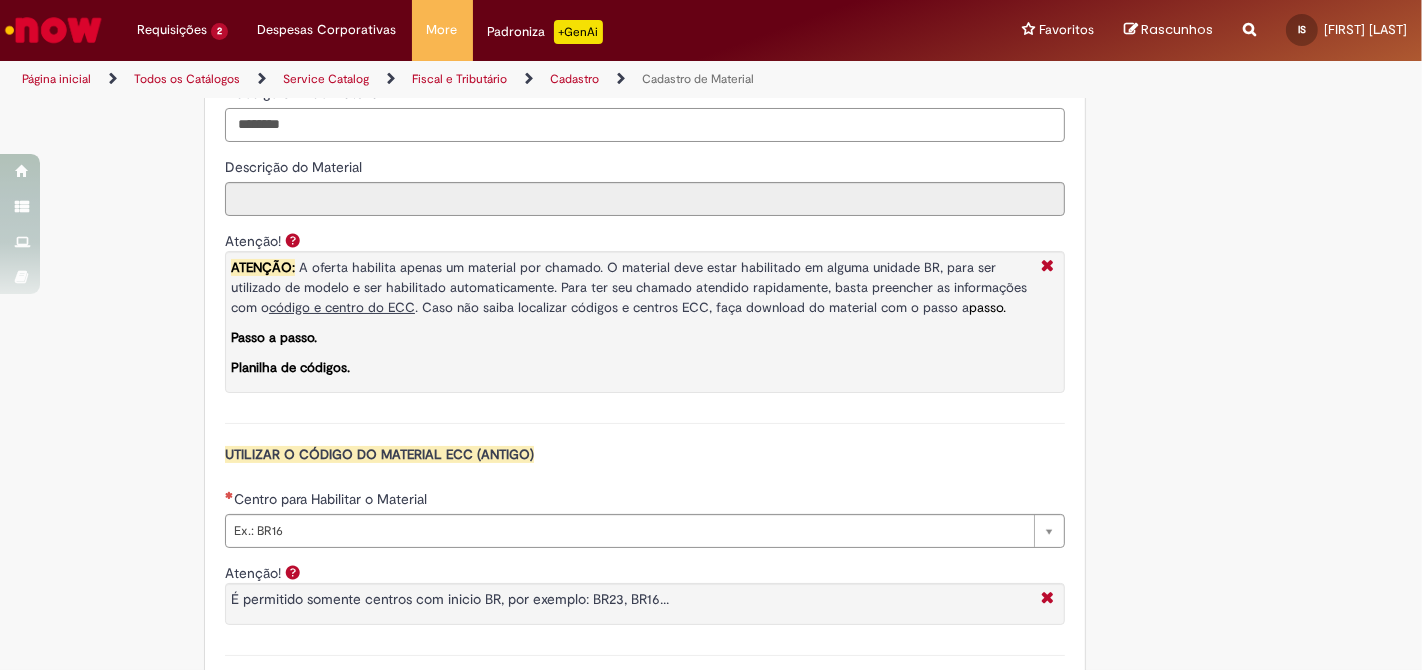 scroll, scrollTop: 1666, scrollLeft: 0, axis: vertical 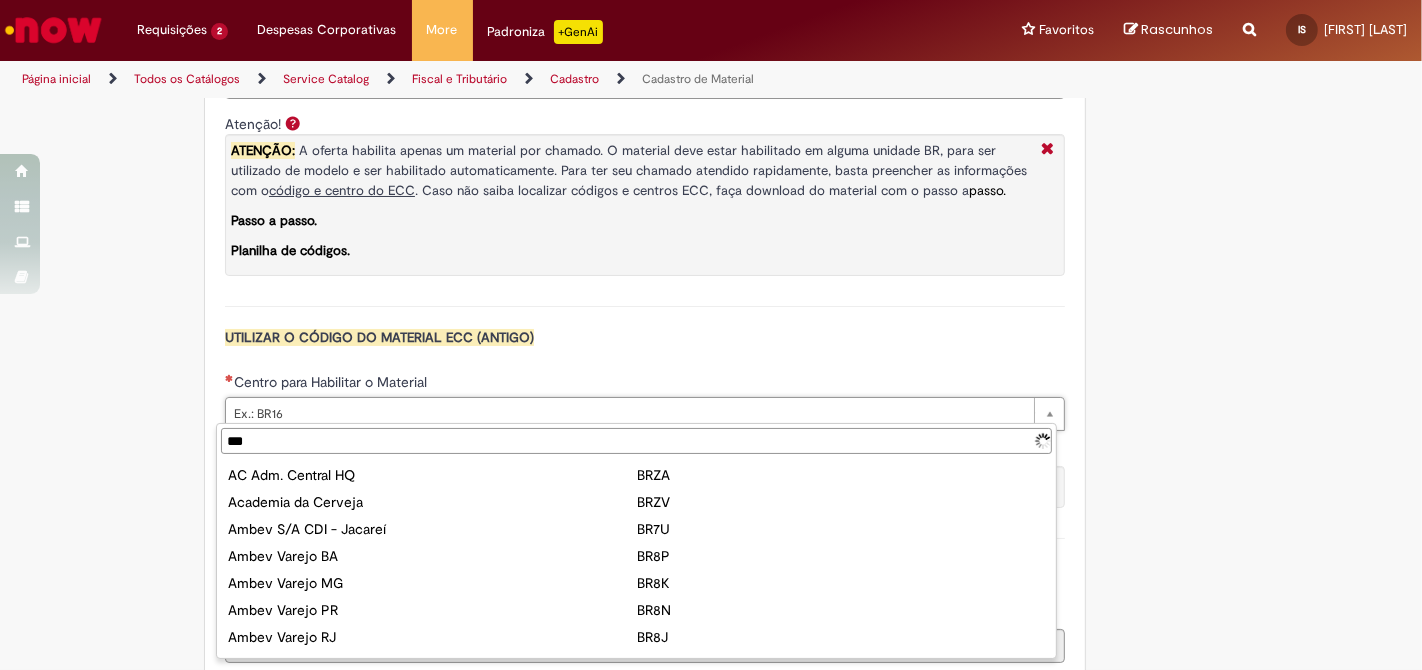 type on "****" 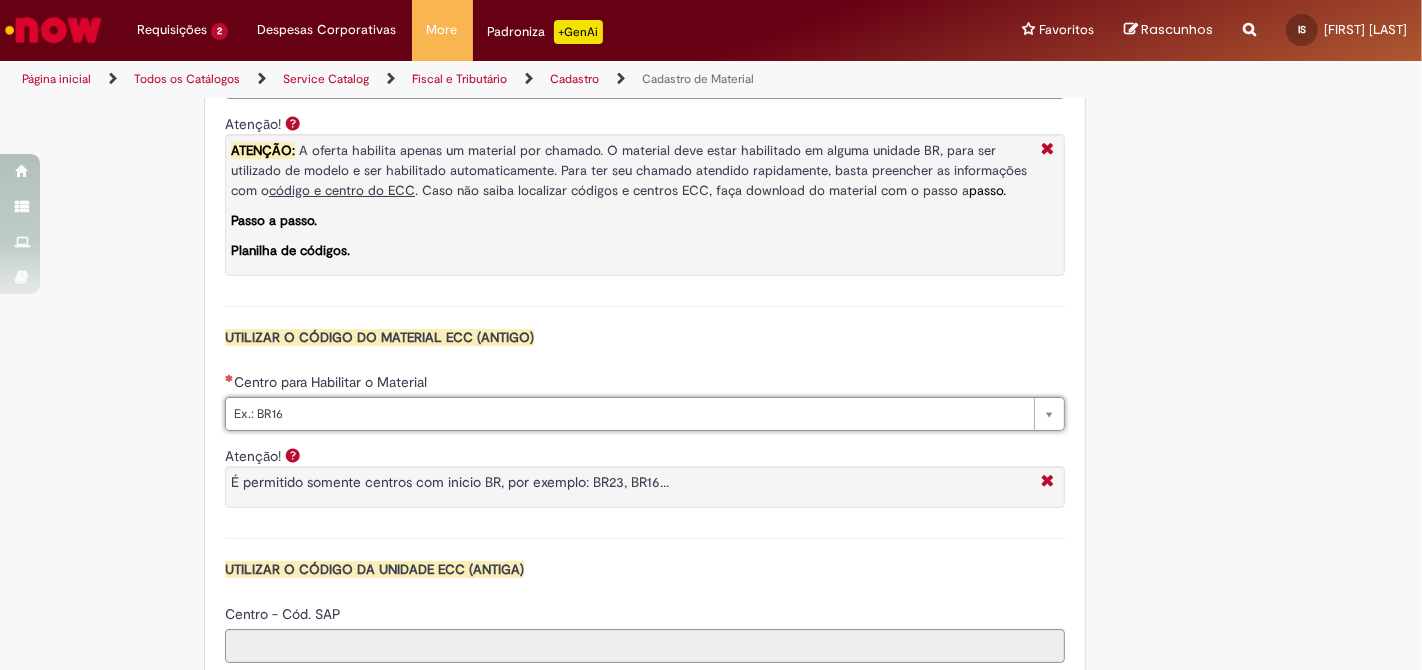 type on "*" 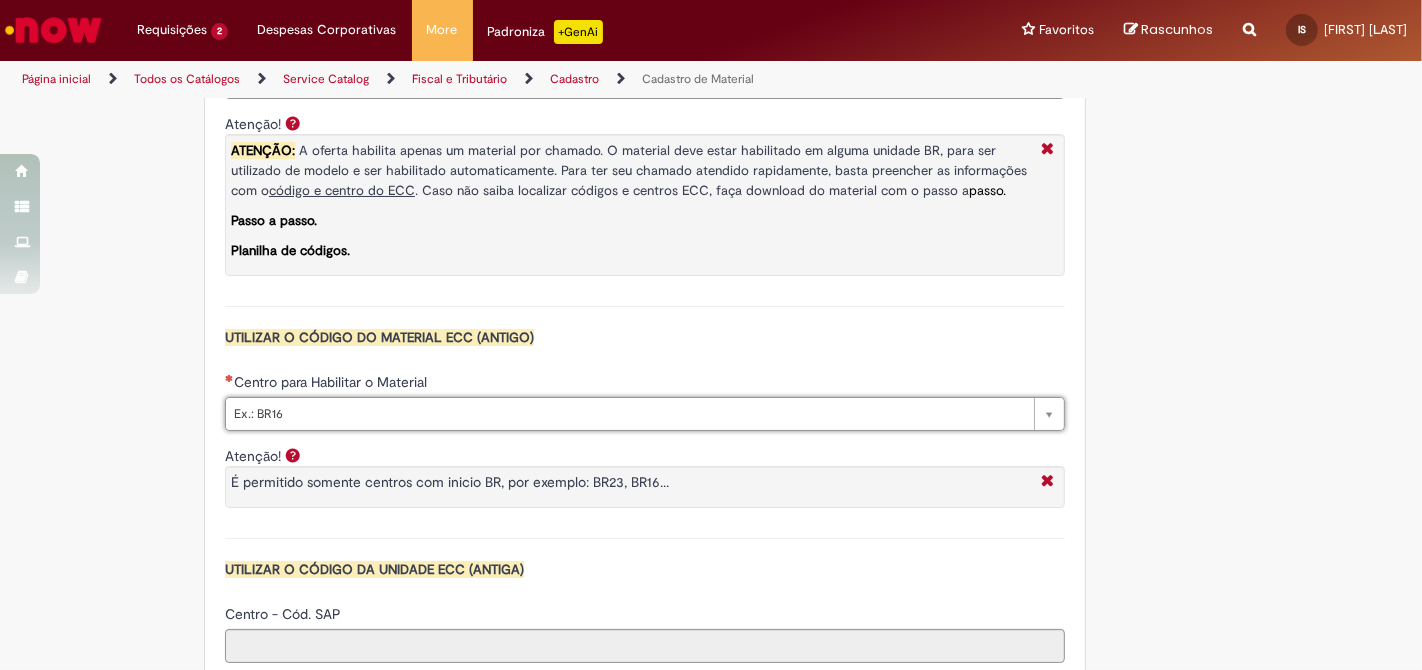 type on "*" 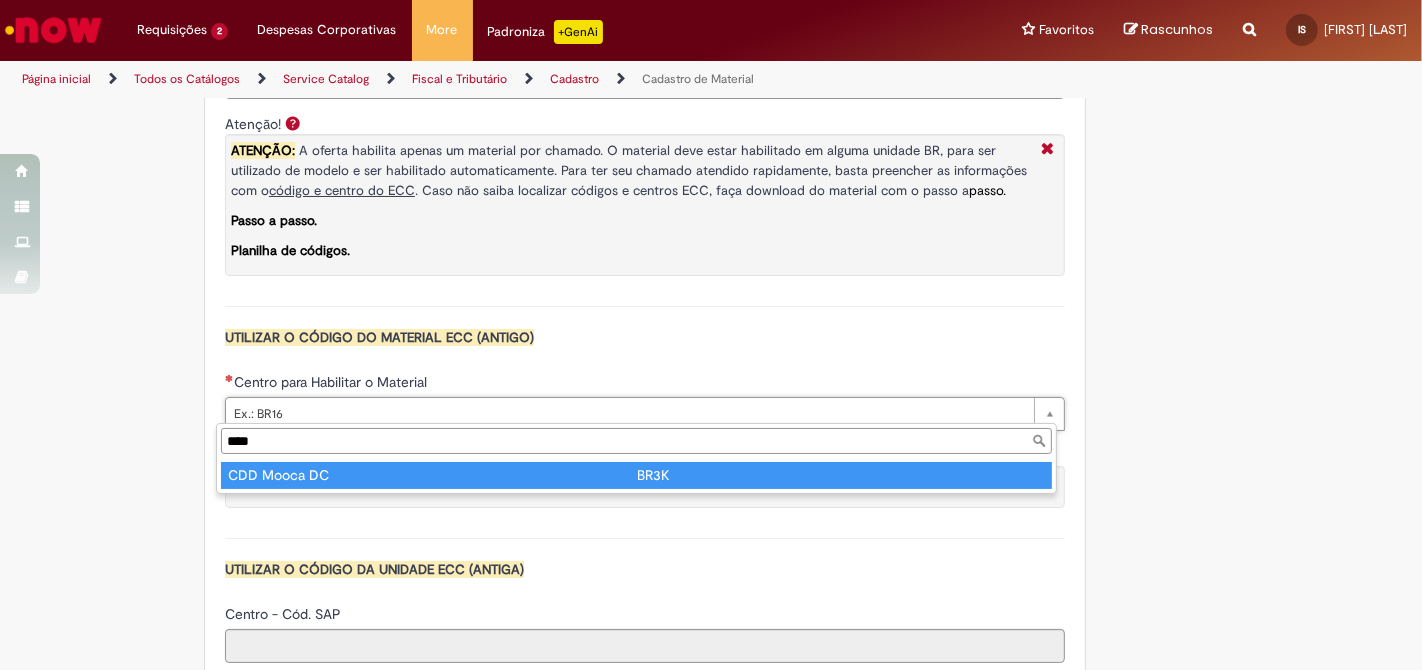 type on "****" 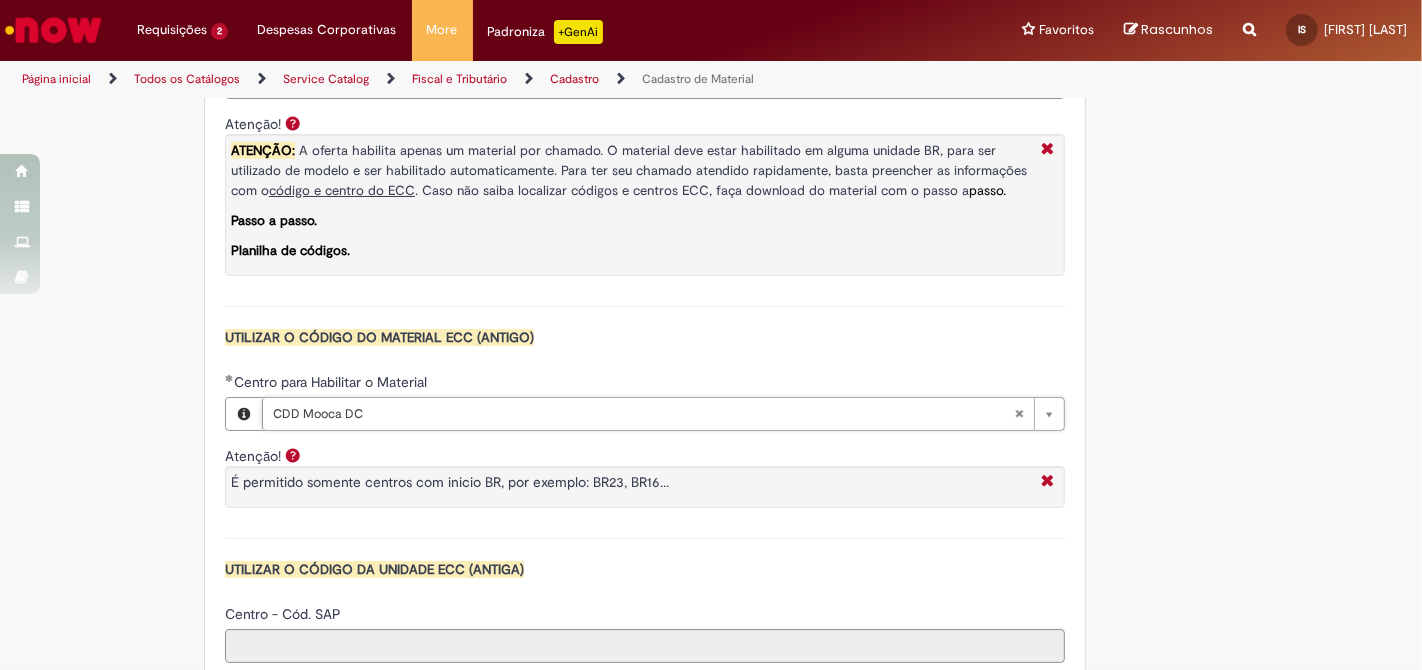 type on "****" 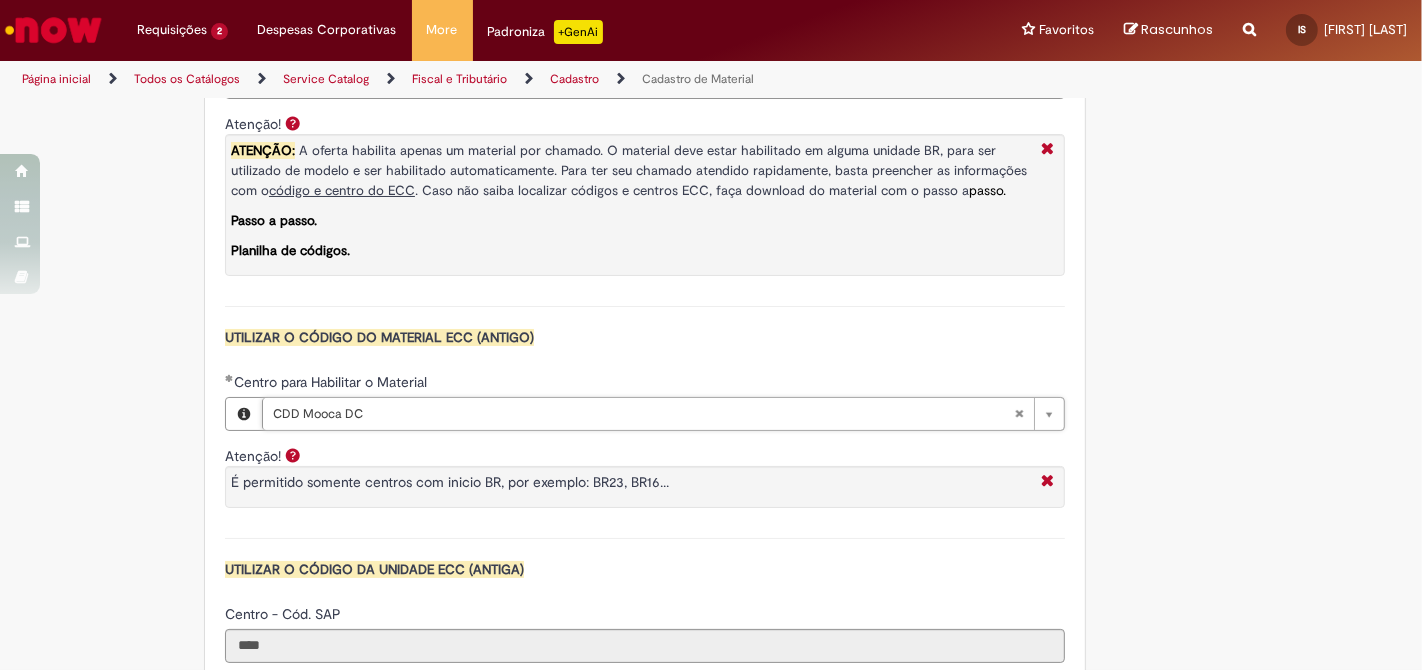type on "**********" 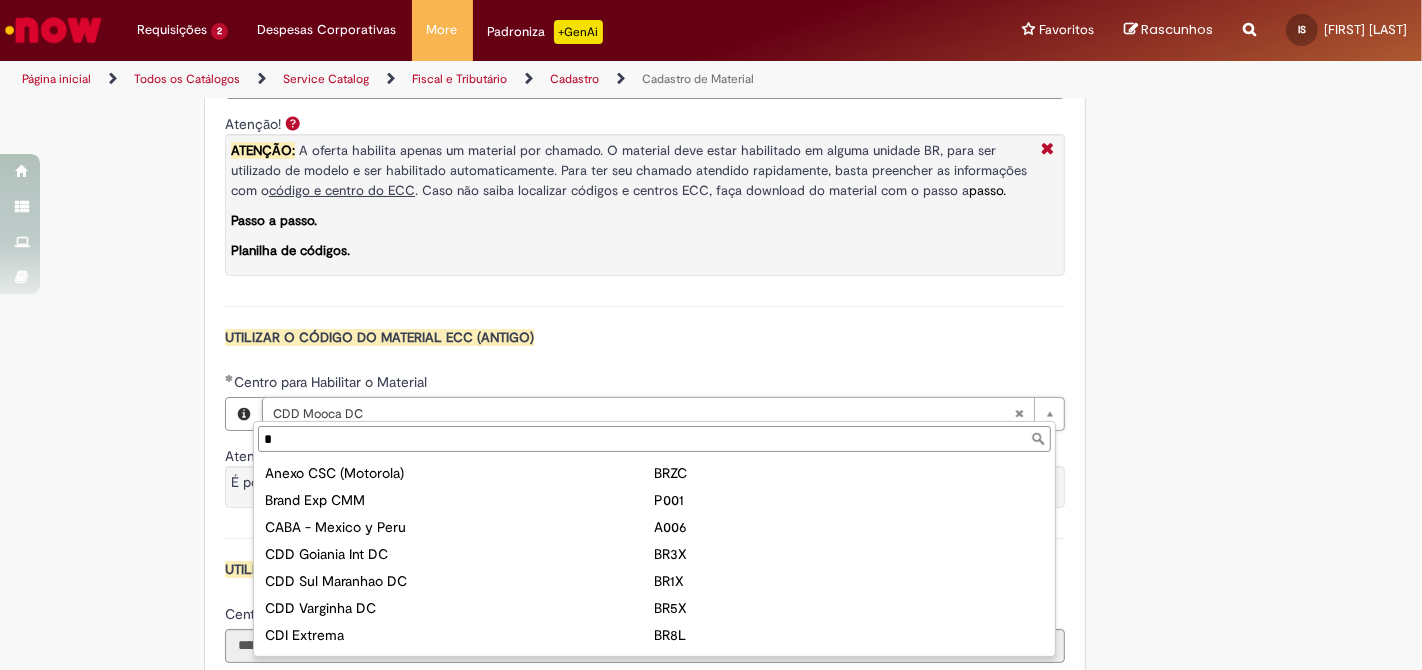 type 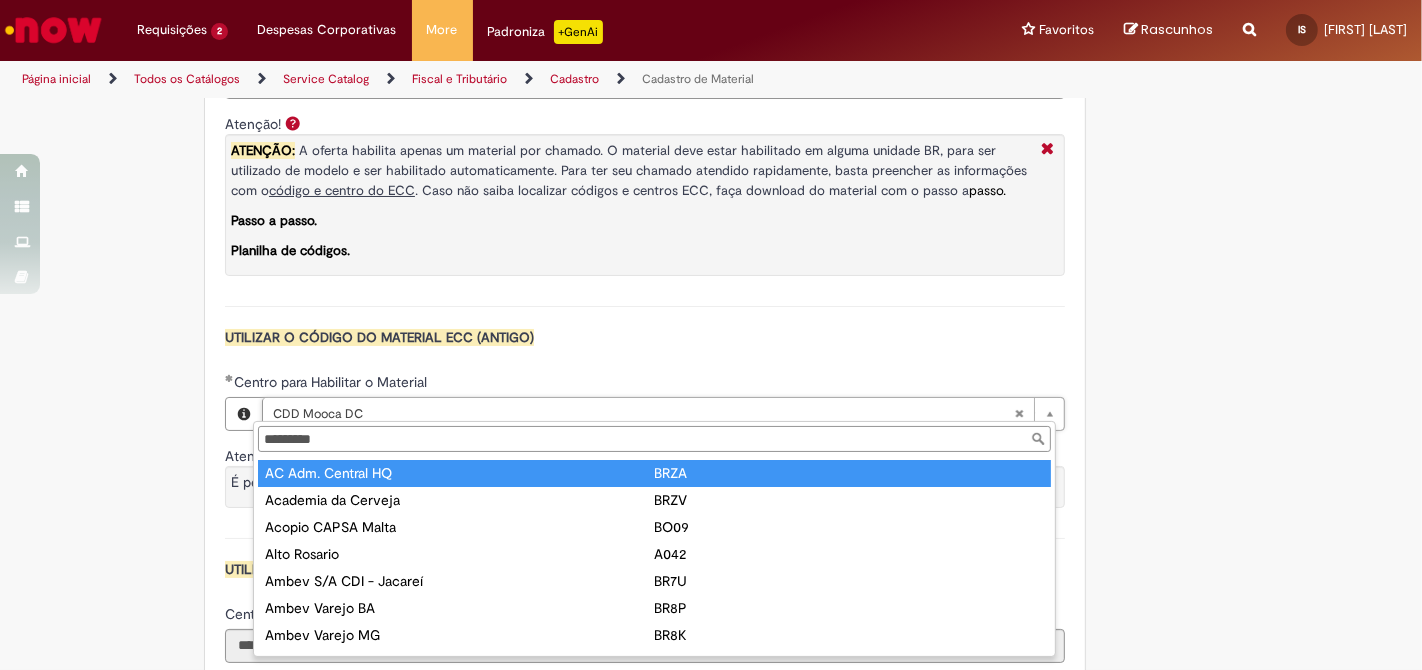 type on "**********" 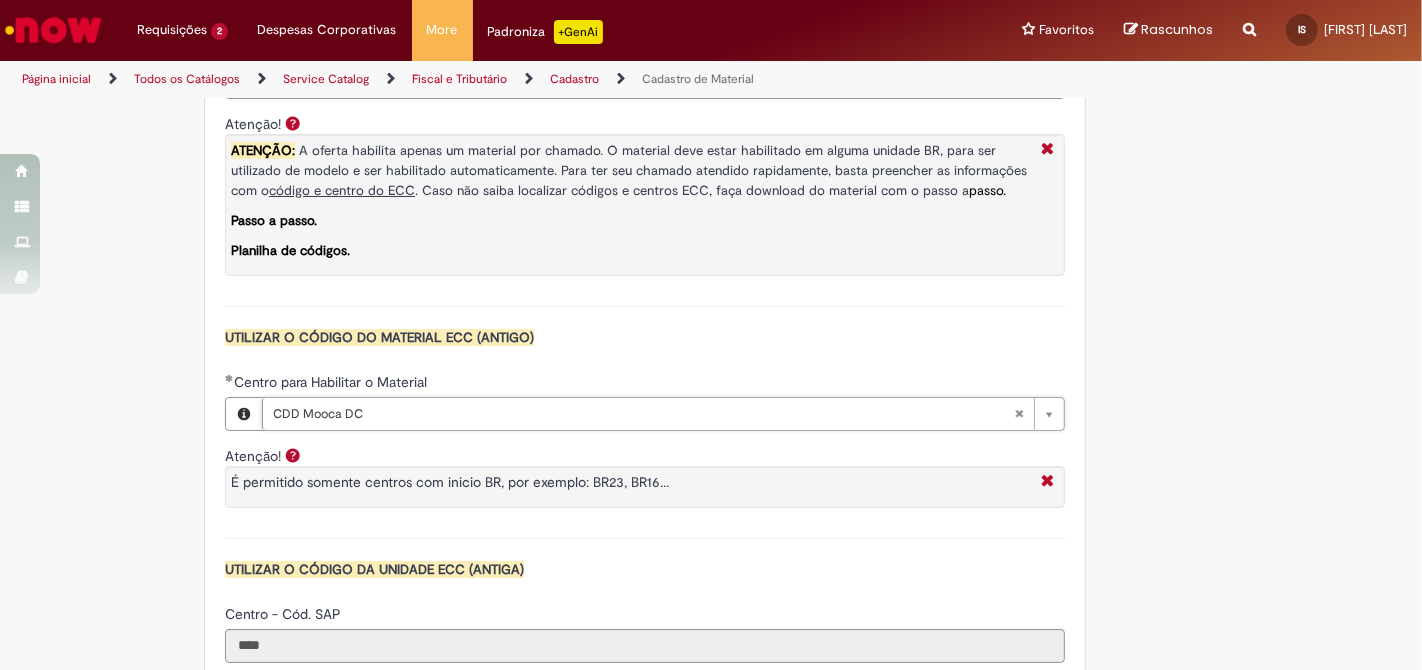scroll, scrollTop: 0, scrollLeft: 98, axis: horizontal 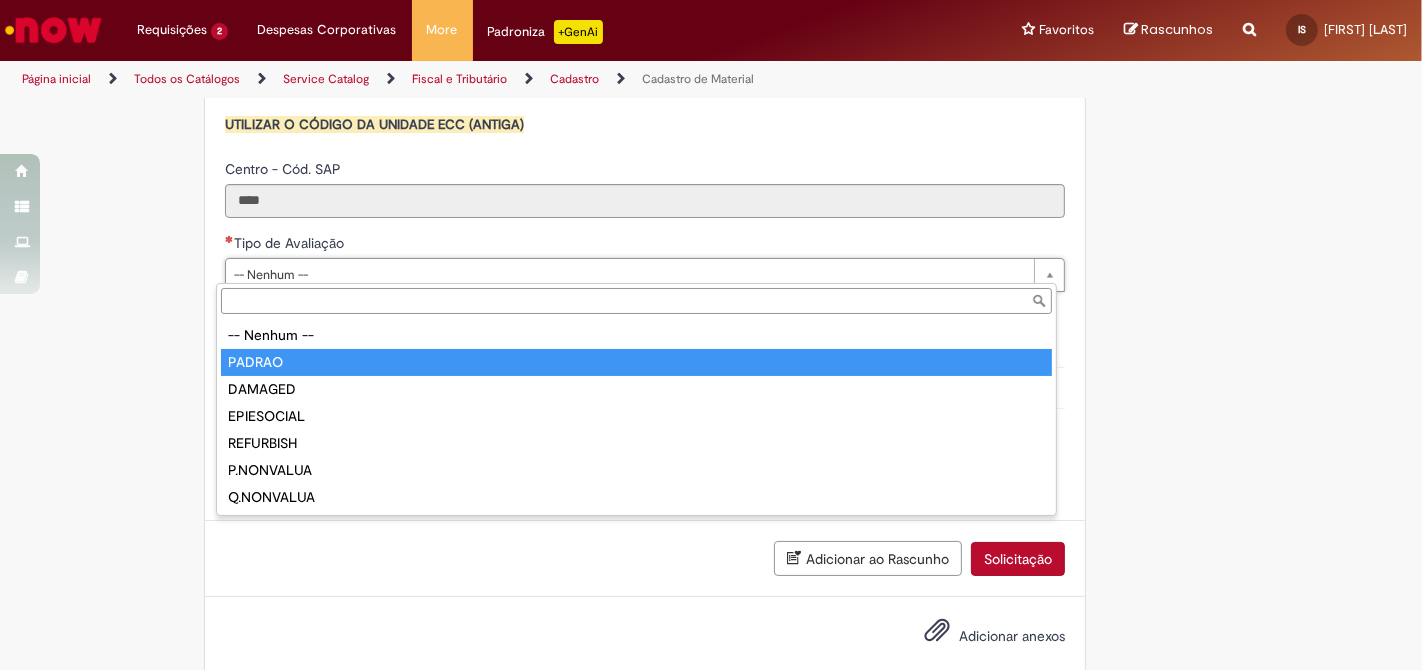 type on "******" 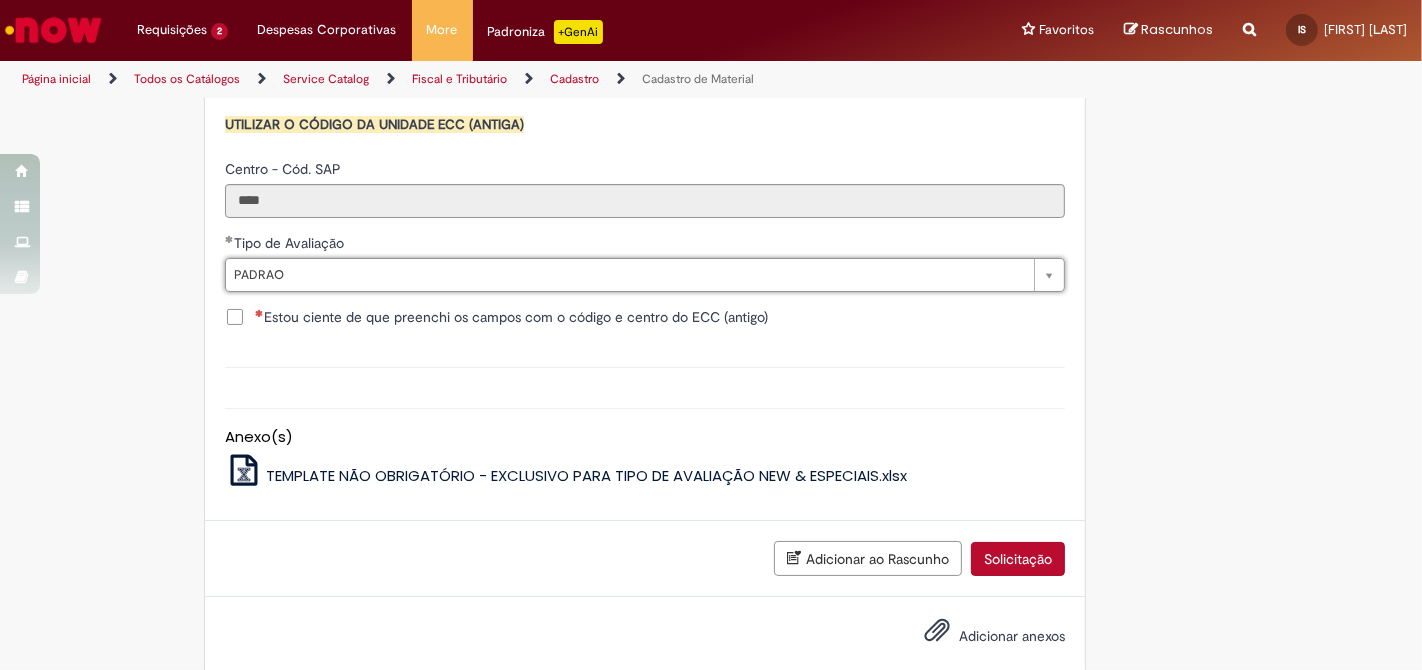 click on "Estou ciente de que preenchi os campos com o código e centro do ECC  (antigo)" at bounding box center [511, 317] 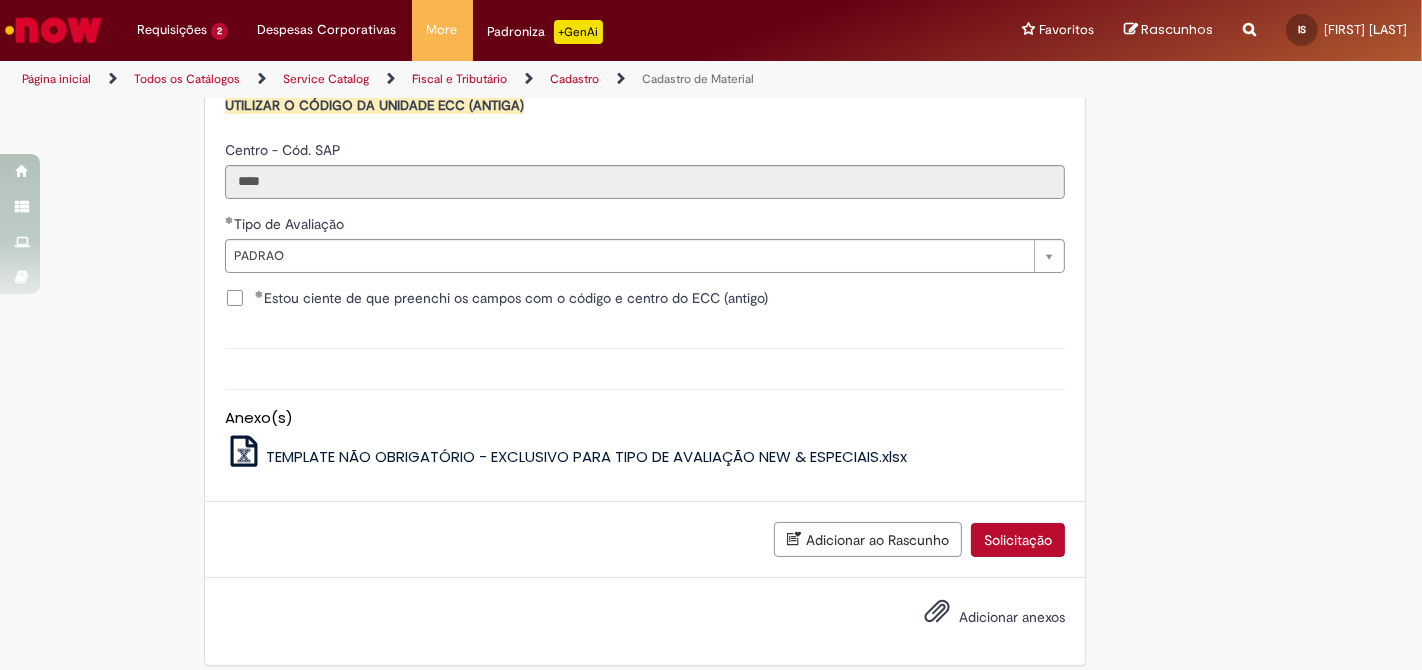 scroll, scrollTop: 2141, scrollLeft: 0, axis: vertical 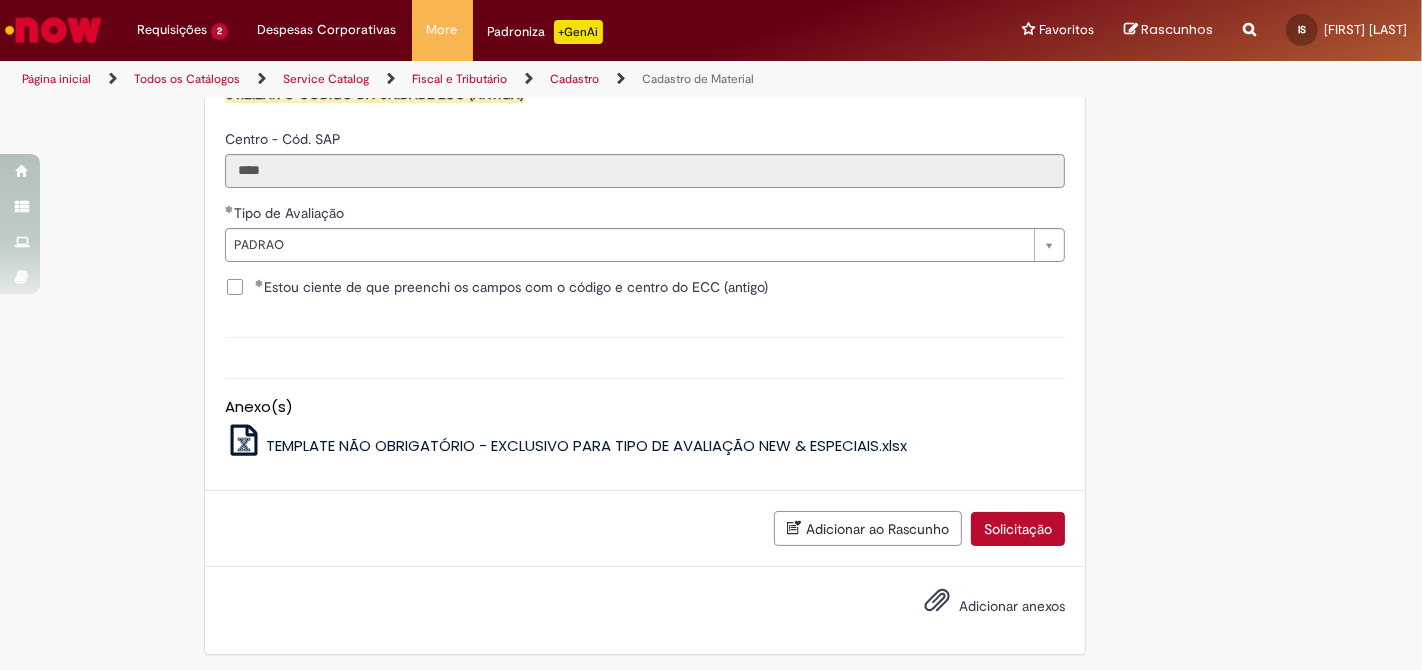 click on "Solicitação" at bounding box center (1018, 529) 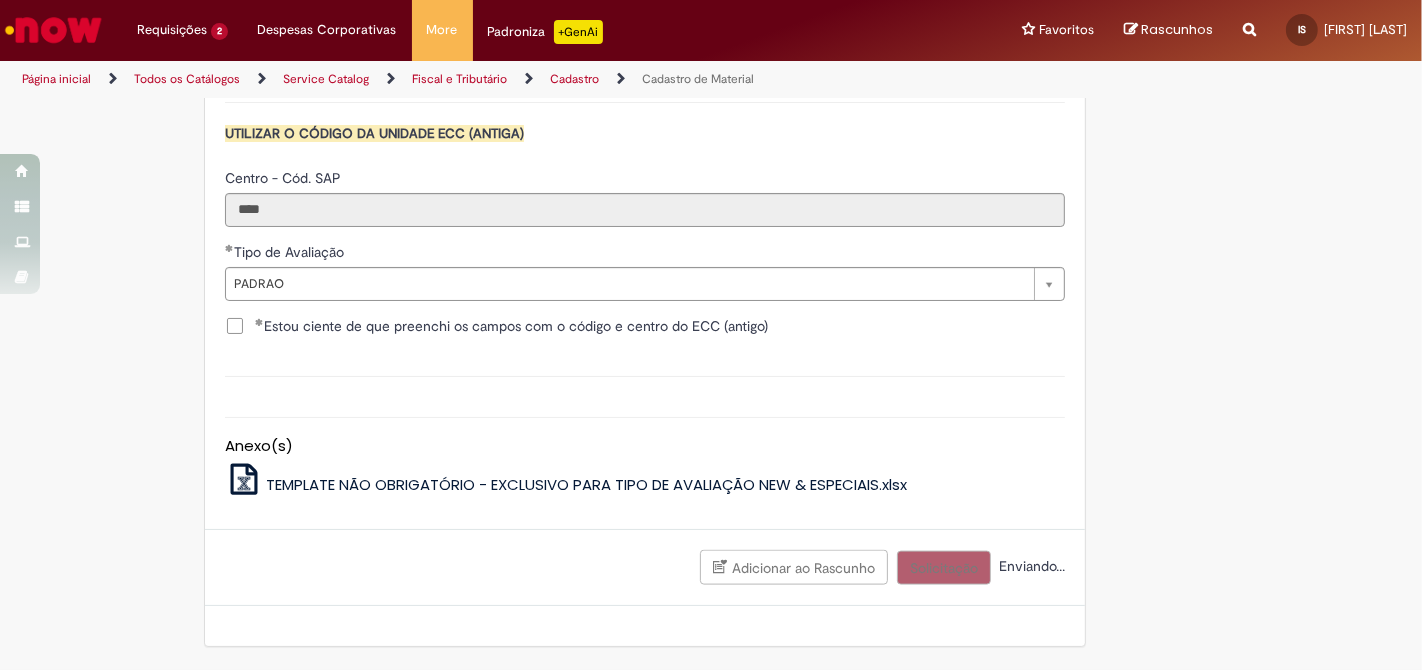 scroll, scrollTop: 2095, scrollLeft: 0, axis: vertical 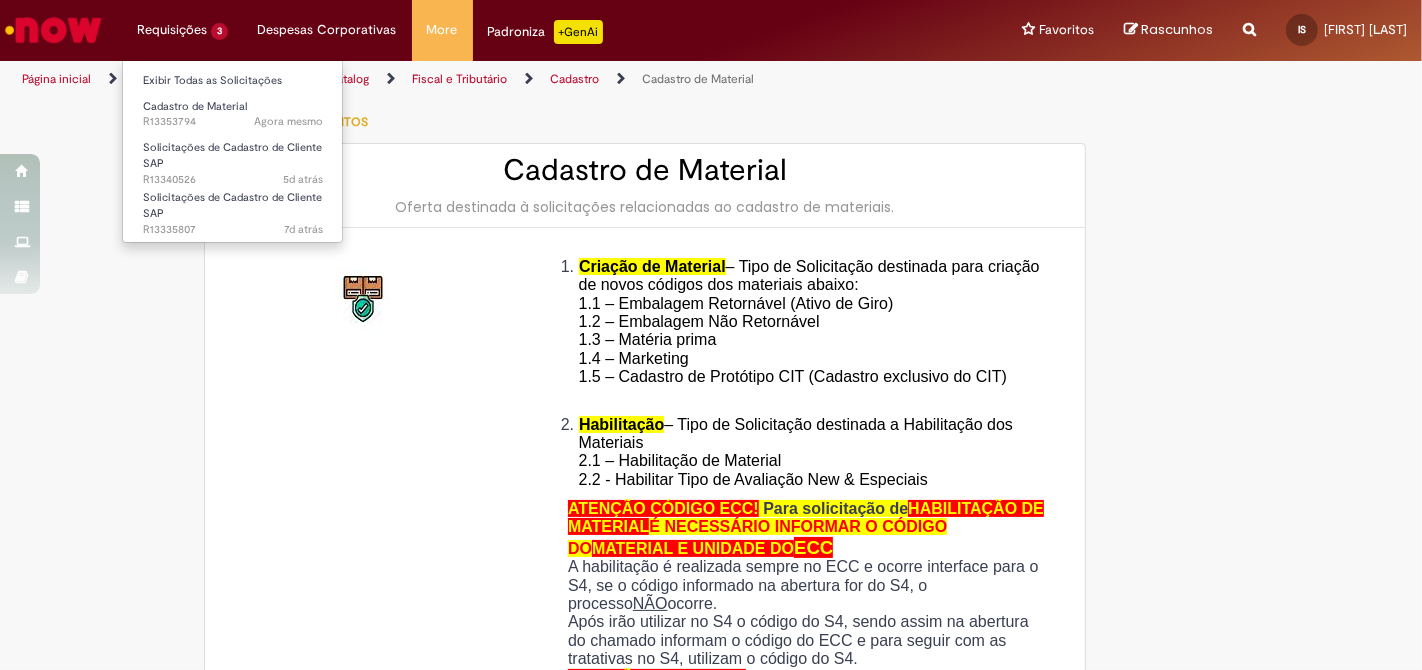 type on "**********" 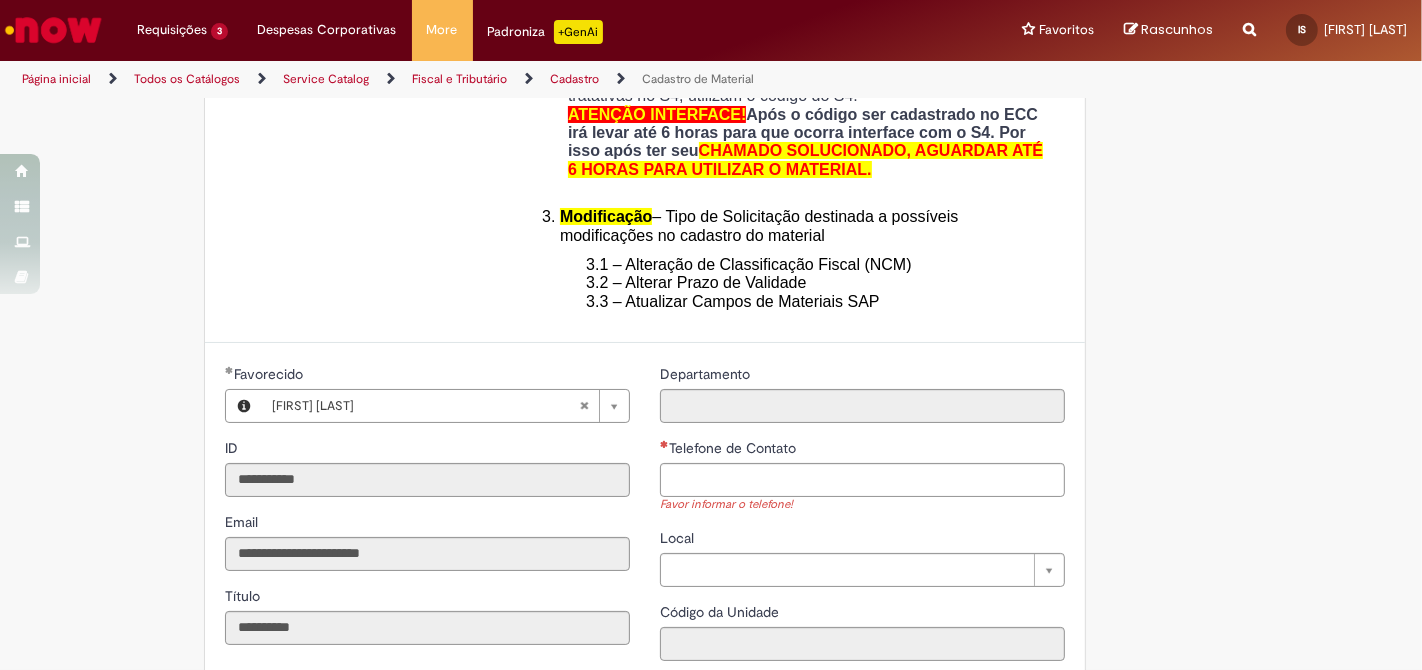 scroll, scrollTop: 666, scrollLeft: 0, axis: vertical 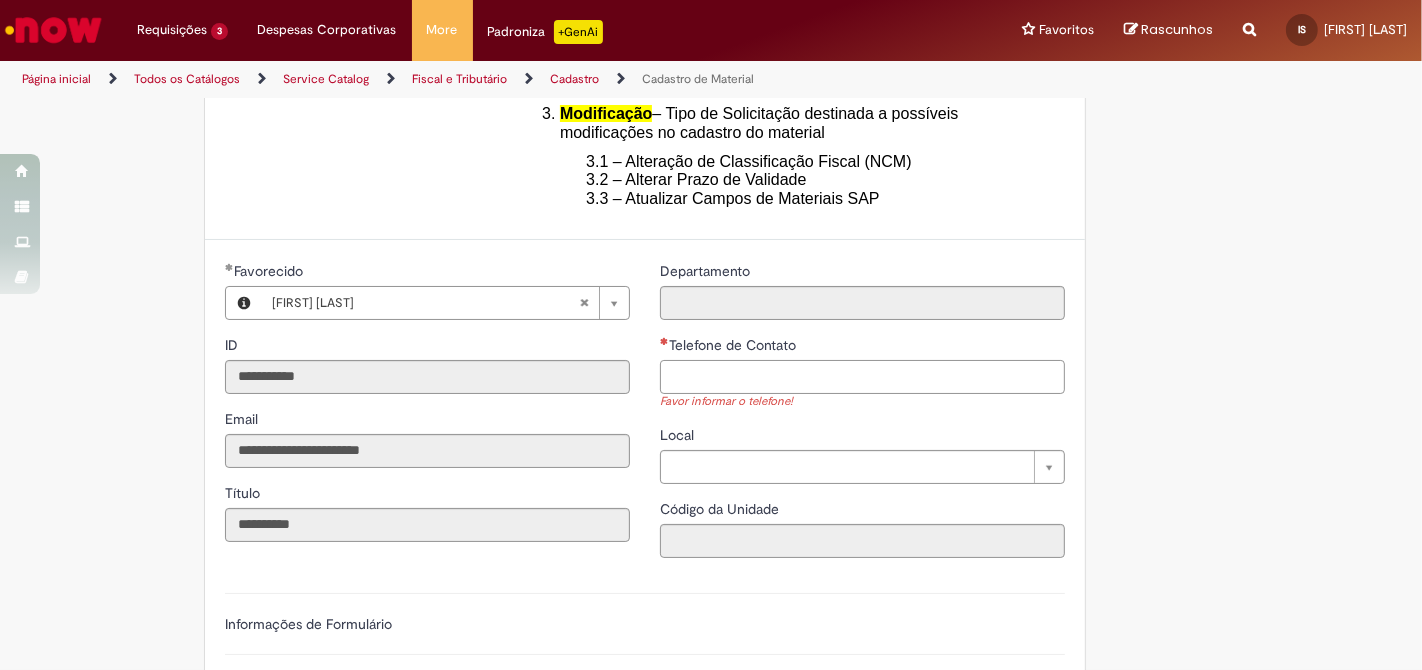 click on "Telefone de Contato" at bounding box center (862, 377) 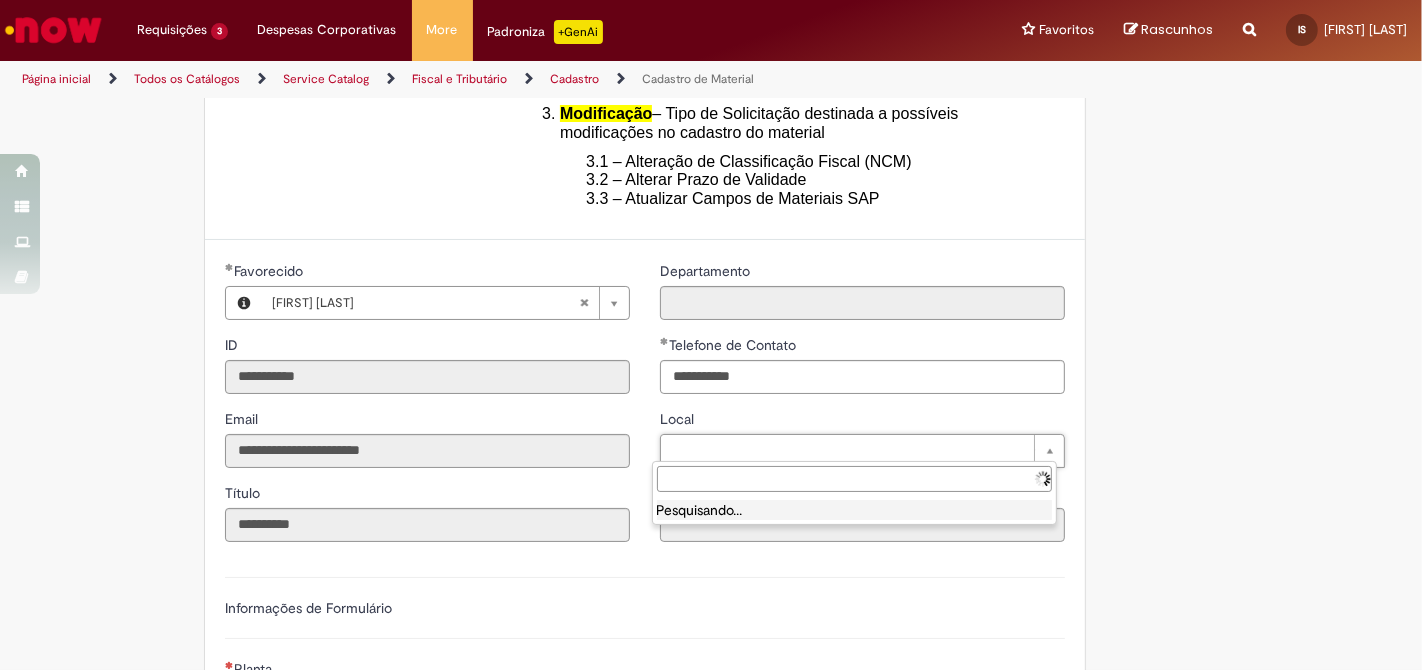 type on "**********" 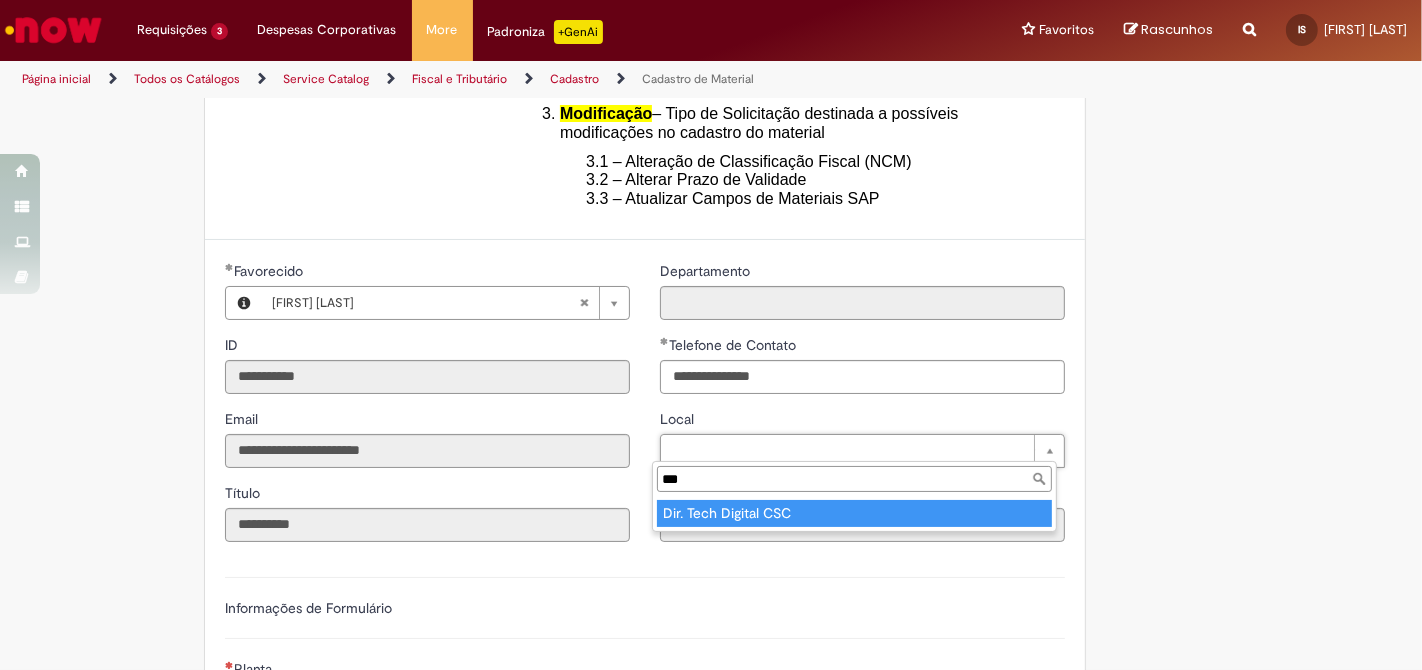 type on "***" 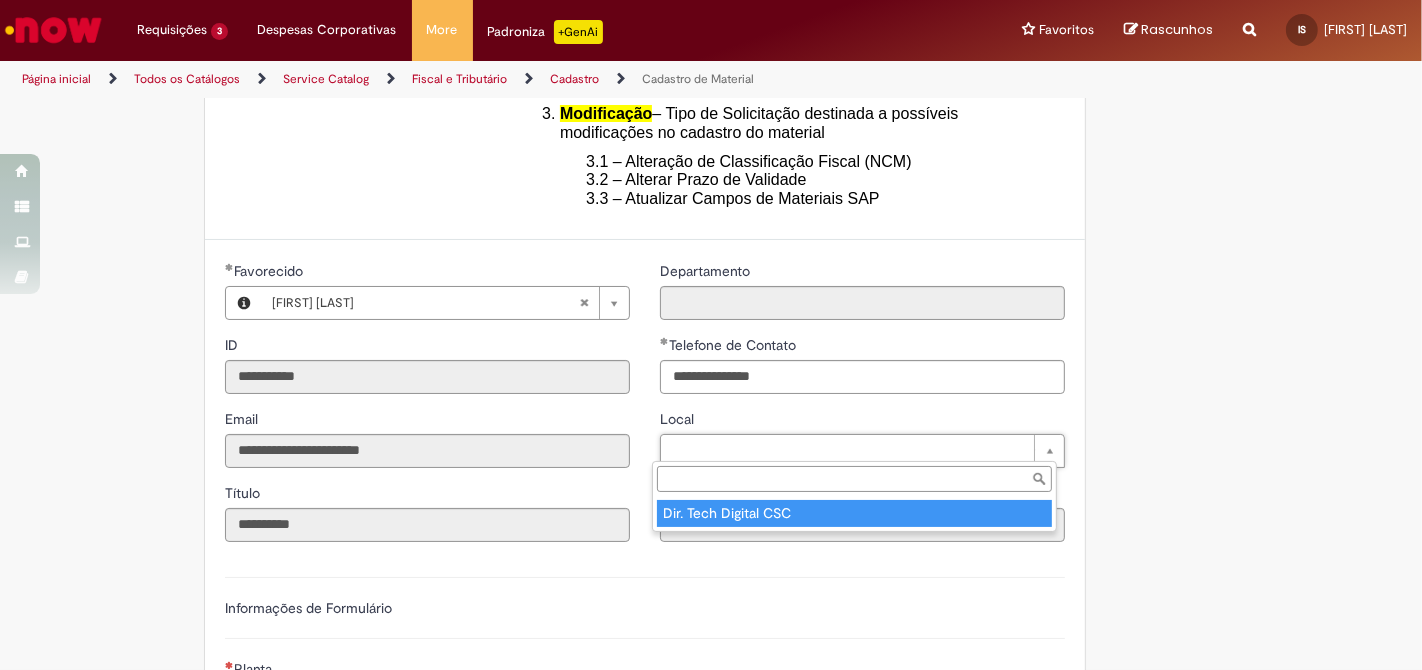 type on "****" 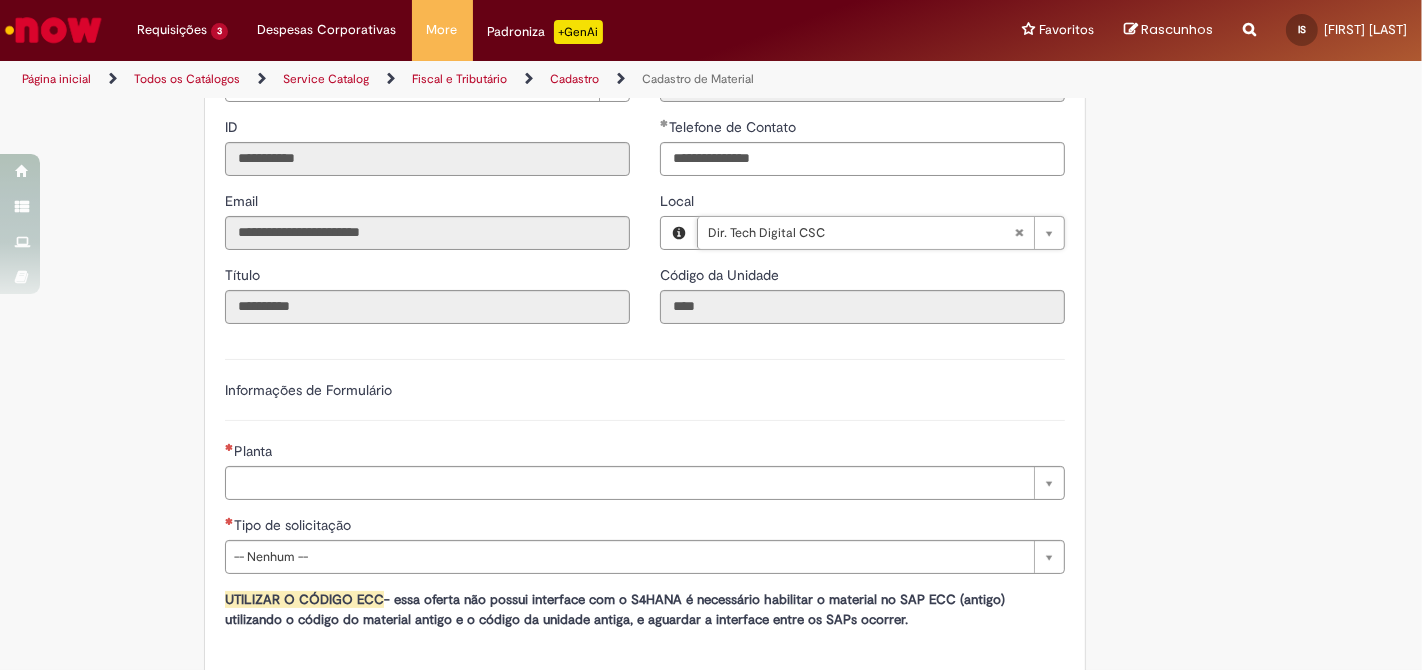 scroll, scrollTop: 888, scrollLeft: 0, axis: vertical 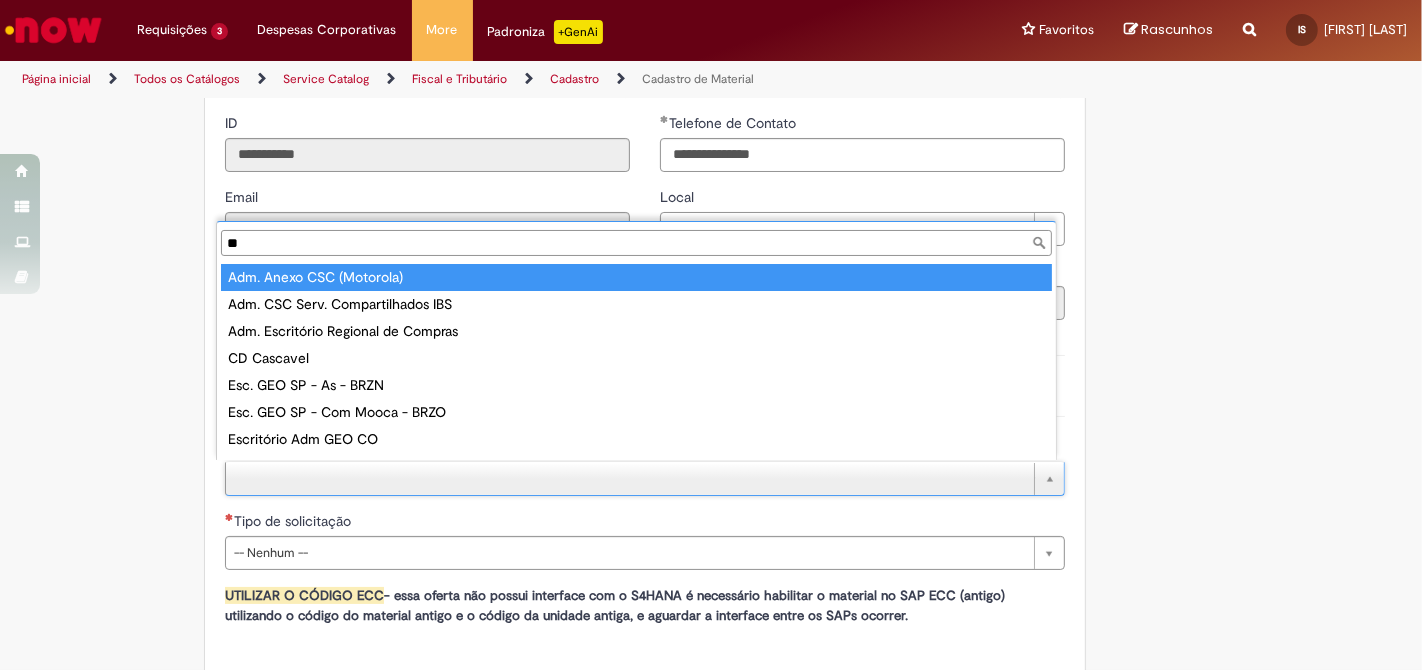 type on "*" 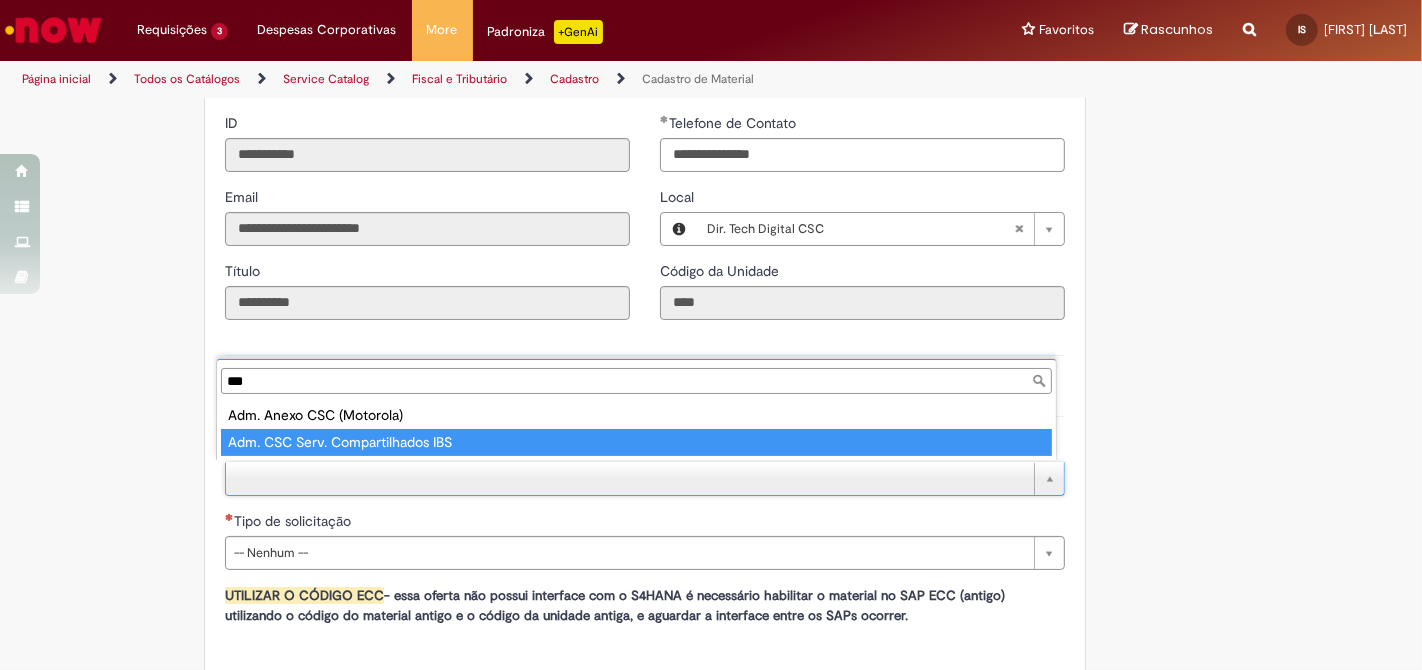 type on "***" 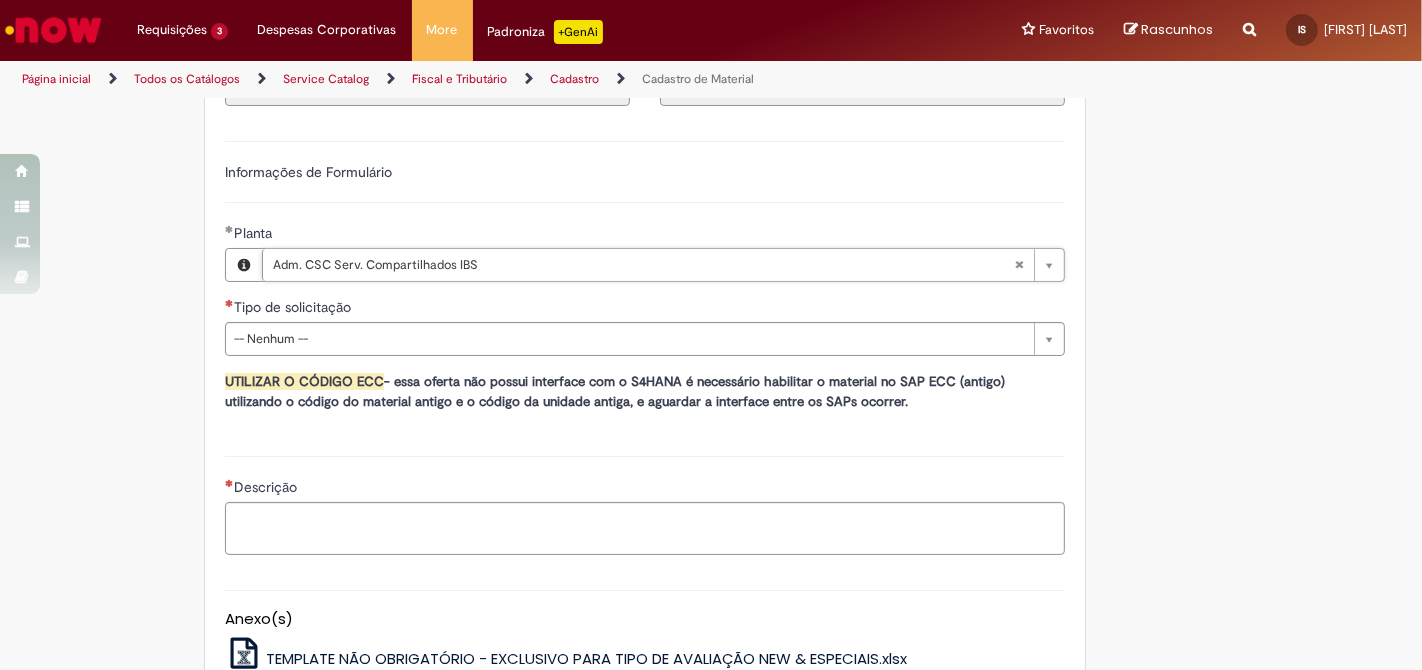 scroll, scrollTop: 1111, scrollLeft: 0, axis: vertical 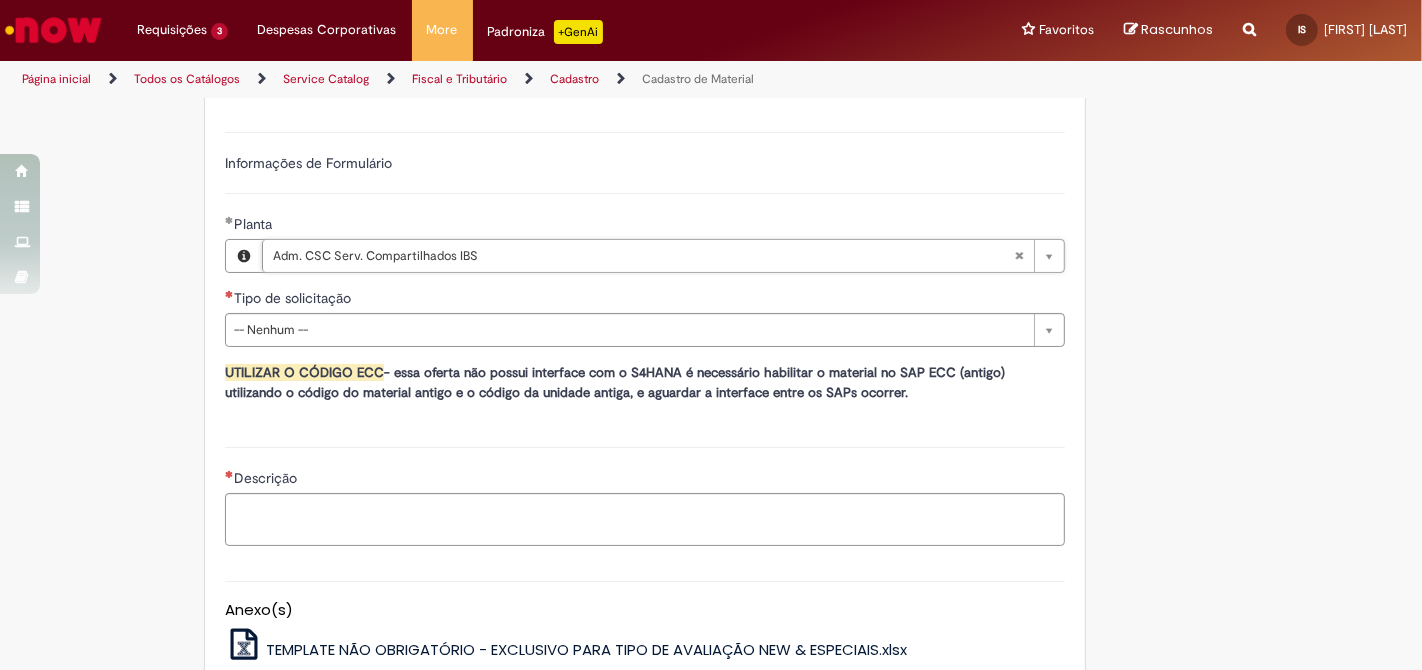 click on "**********" at bounding box center (645, 269) 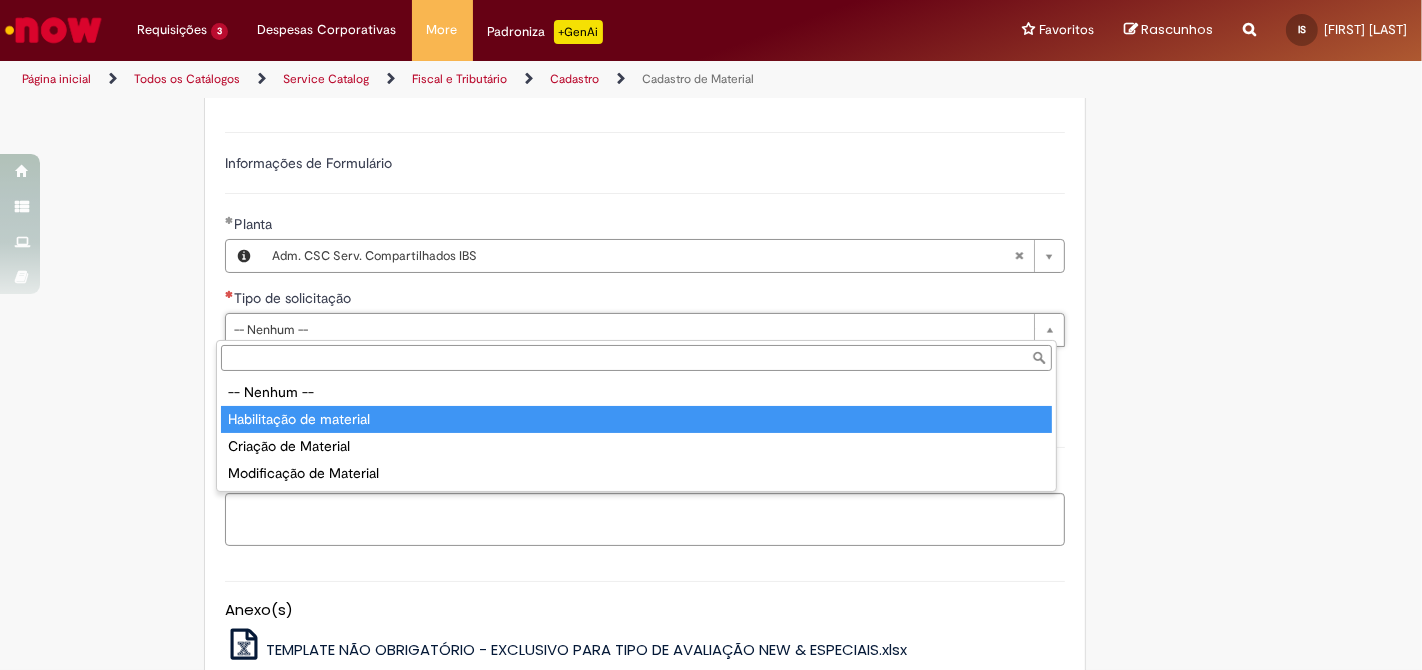 type on "**********" 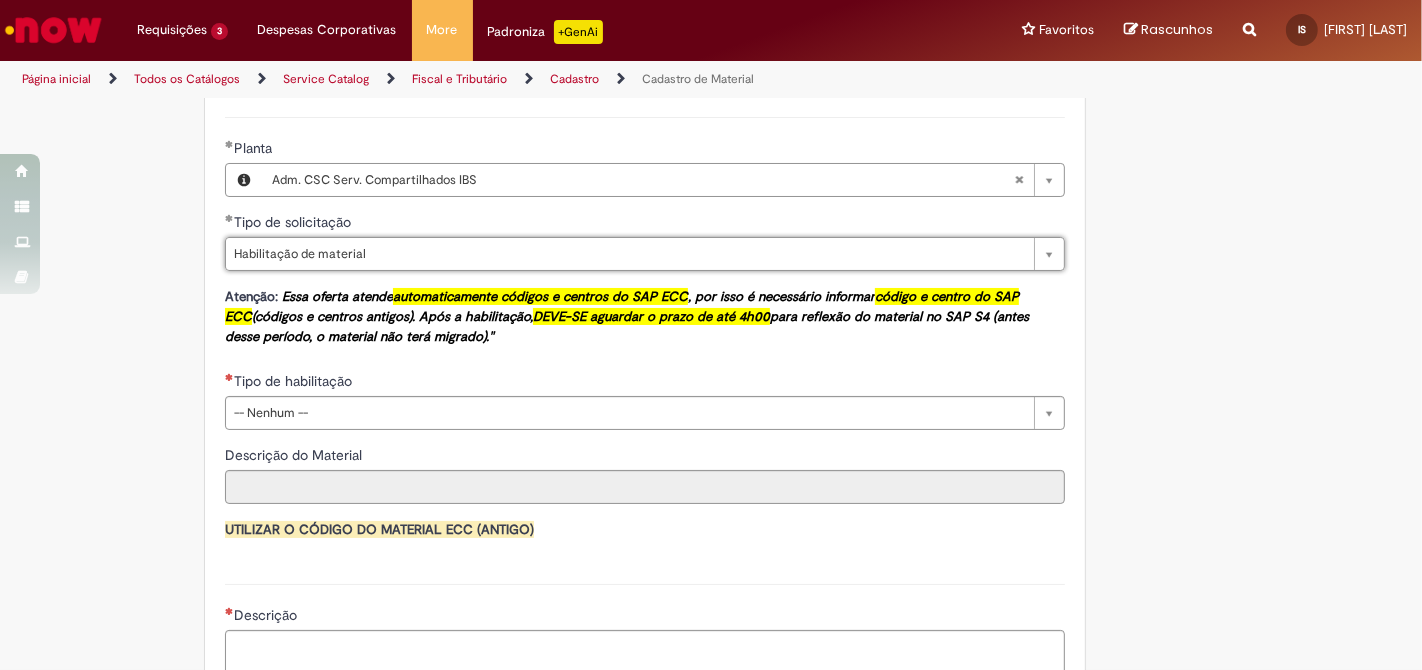 scroll, scrollTop: 1222, scrollLeft: 0, axis: vertical 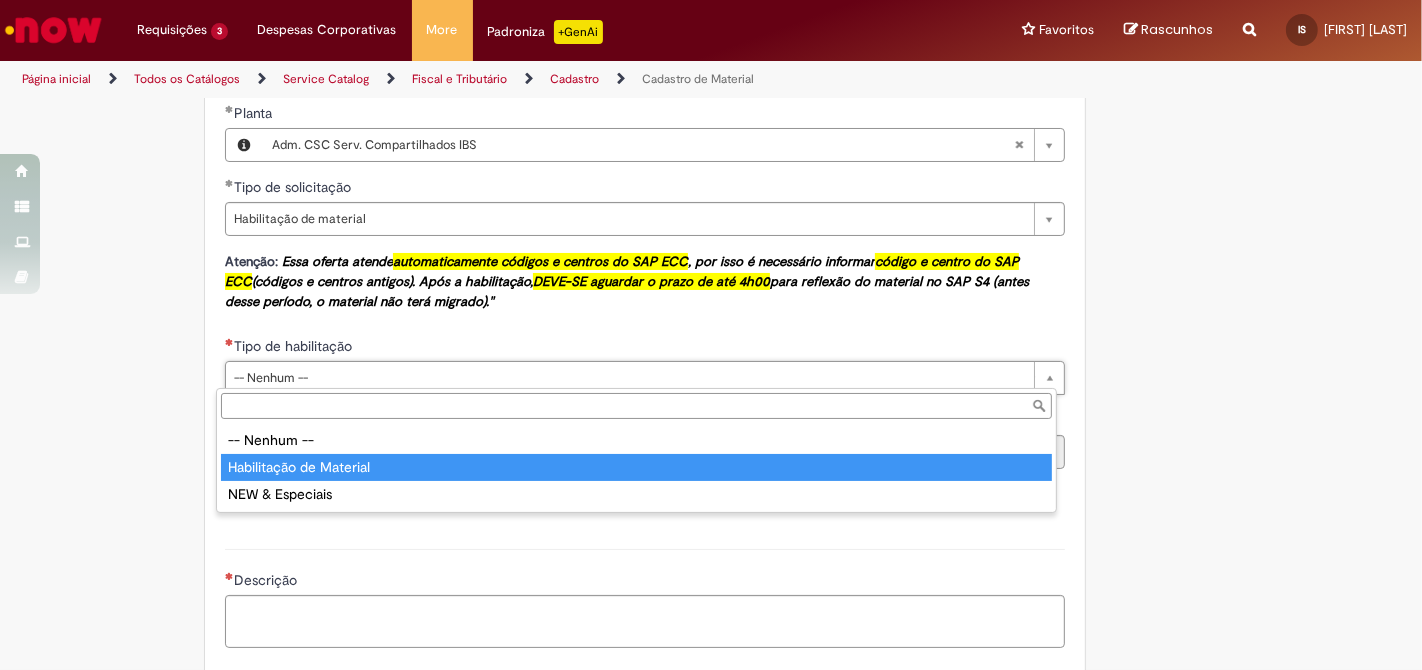 type on "**********" 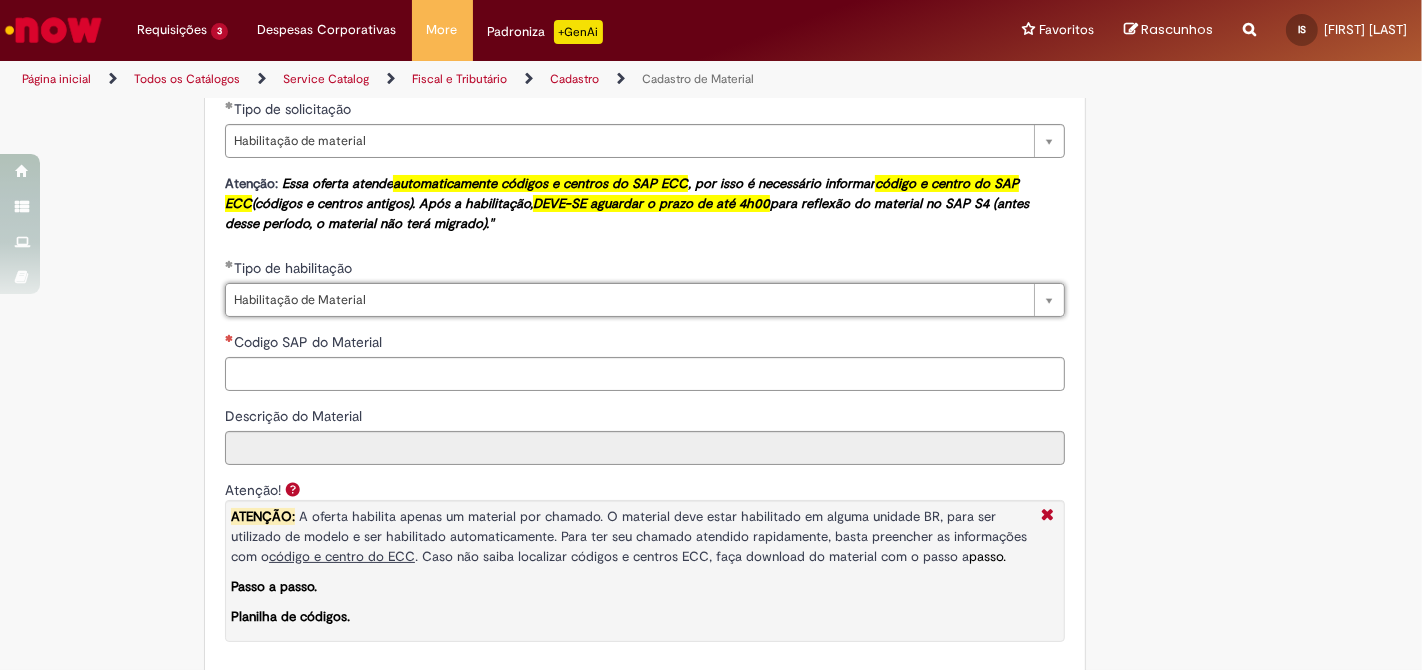 scroll, scrollTop: 1333, scrollLeft: 0, axis: vertical 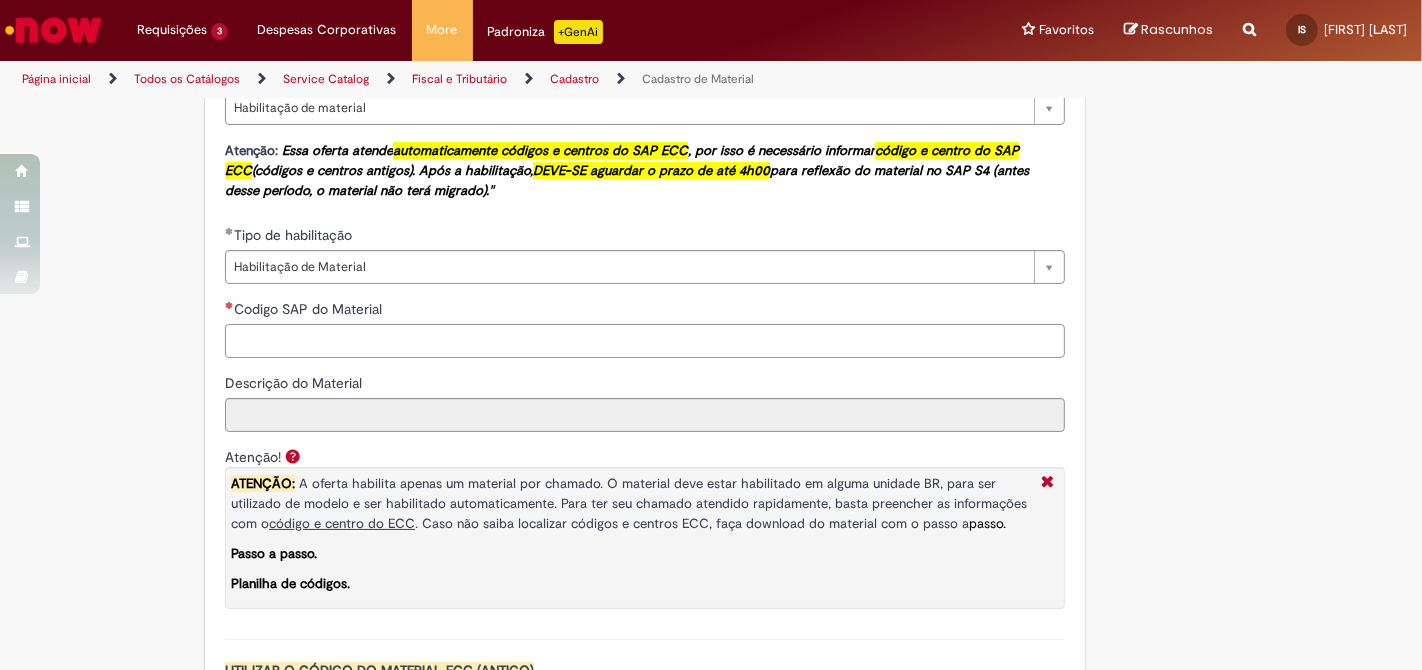 click on "Codigo SAP do Material" at bounding box center [645, 341] 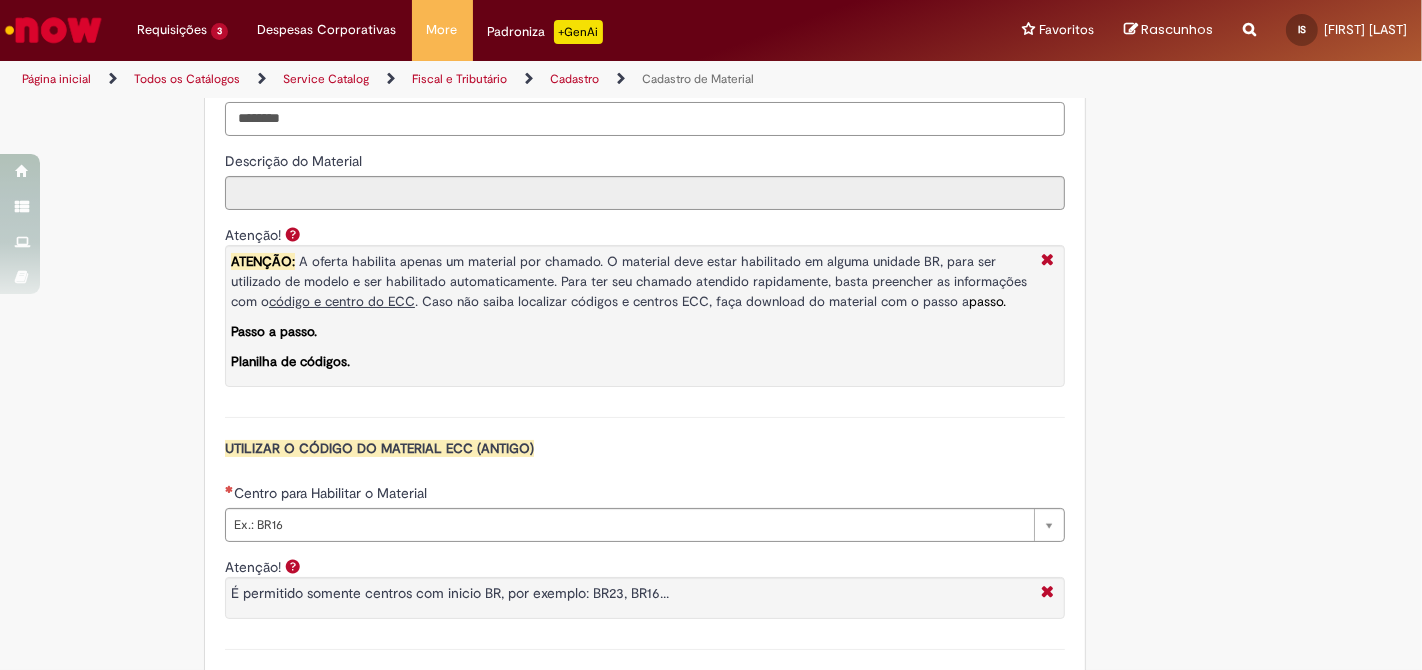 scroll, scrollTop: 1666, scrollLeft: 0, axis: vertical 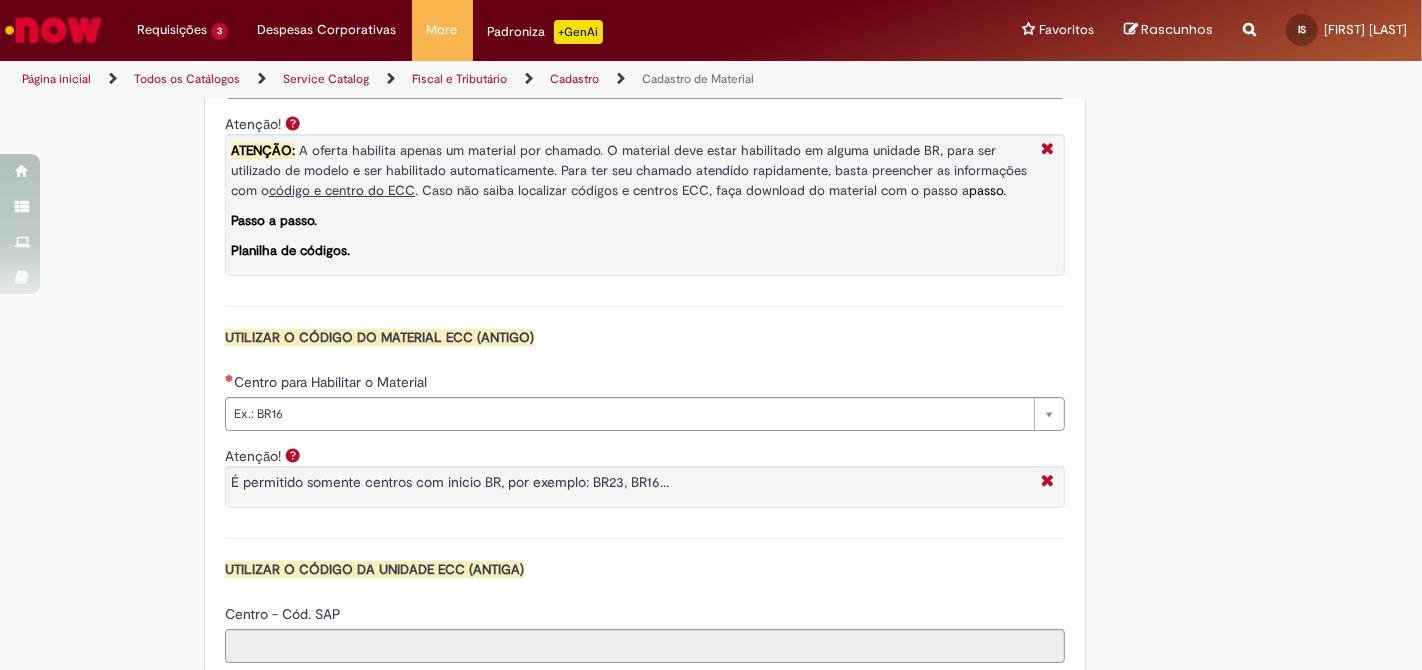 type on "********" 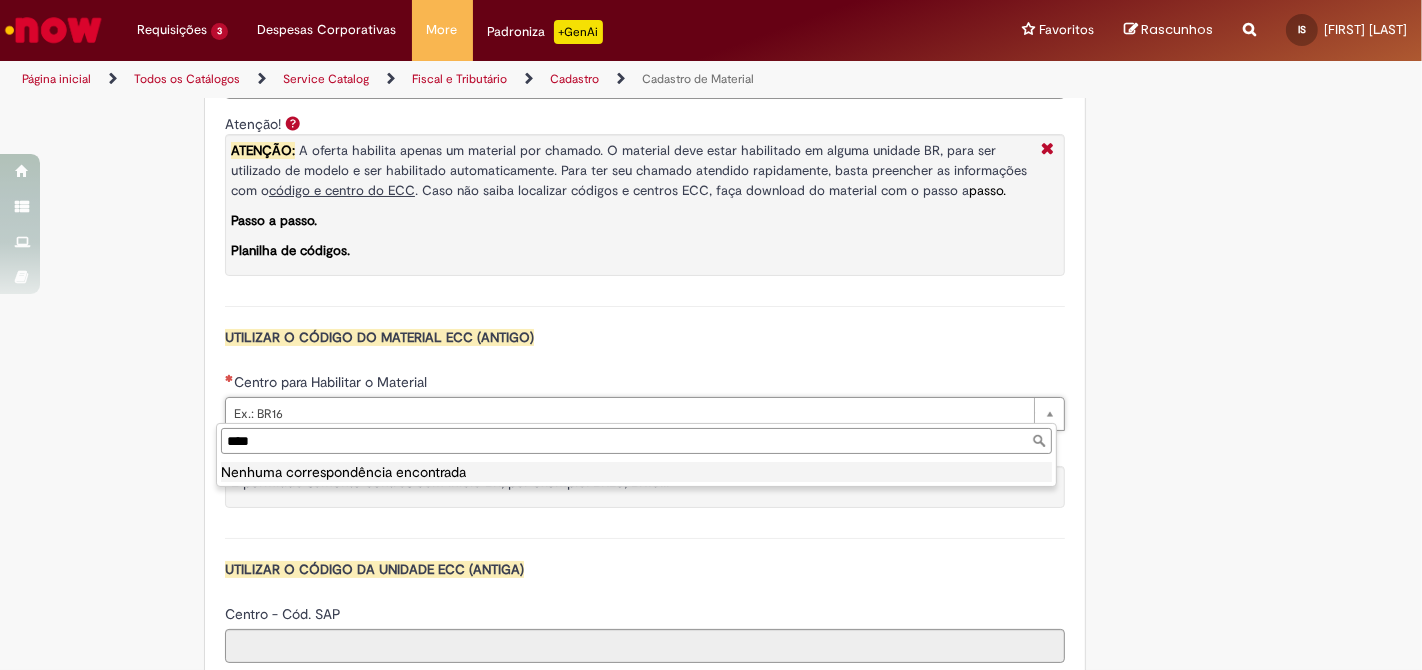 type on "****" 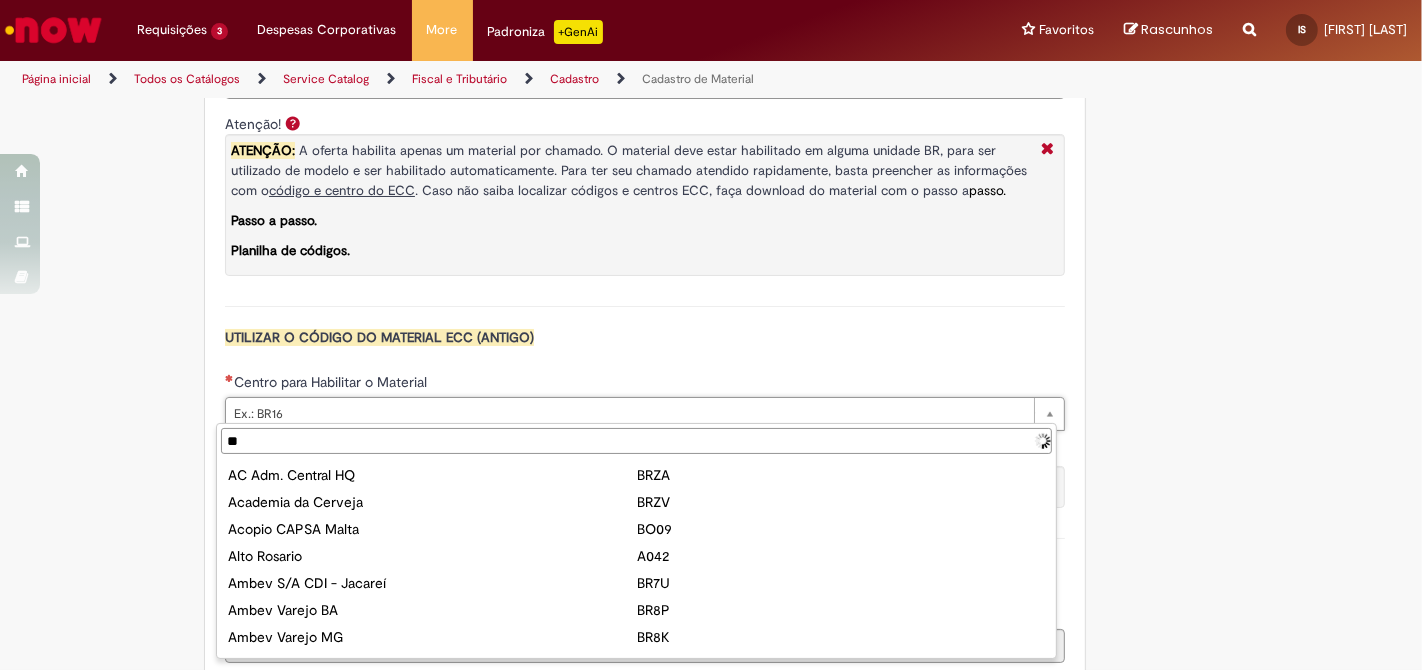 type on "***" 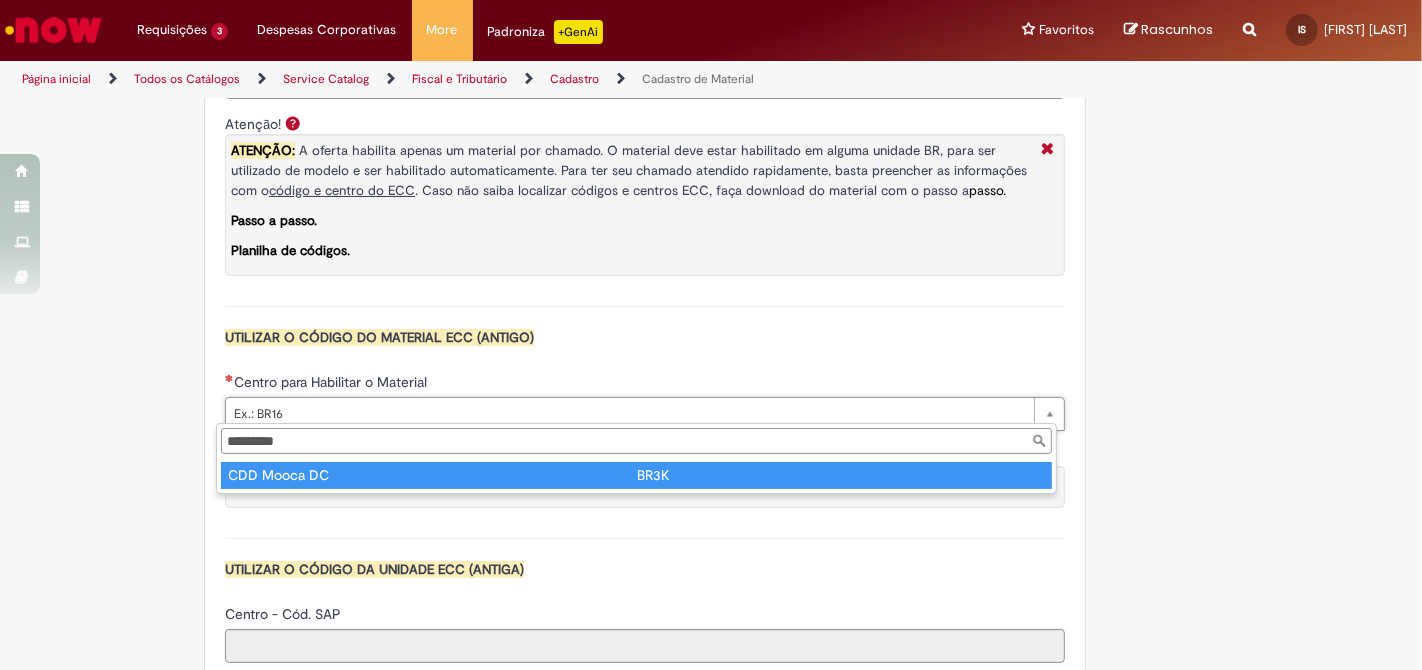 type on "**********" 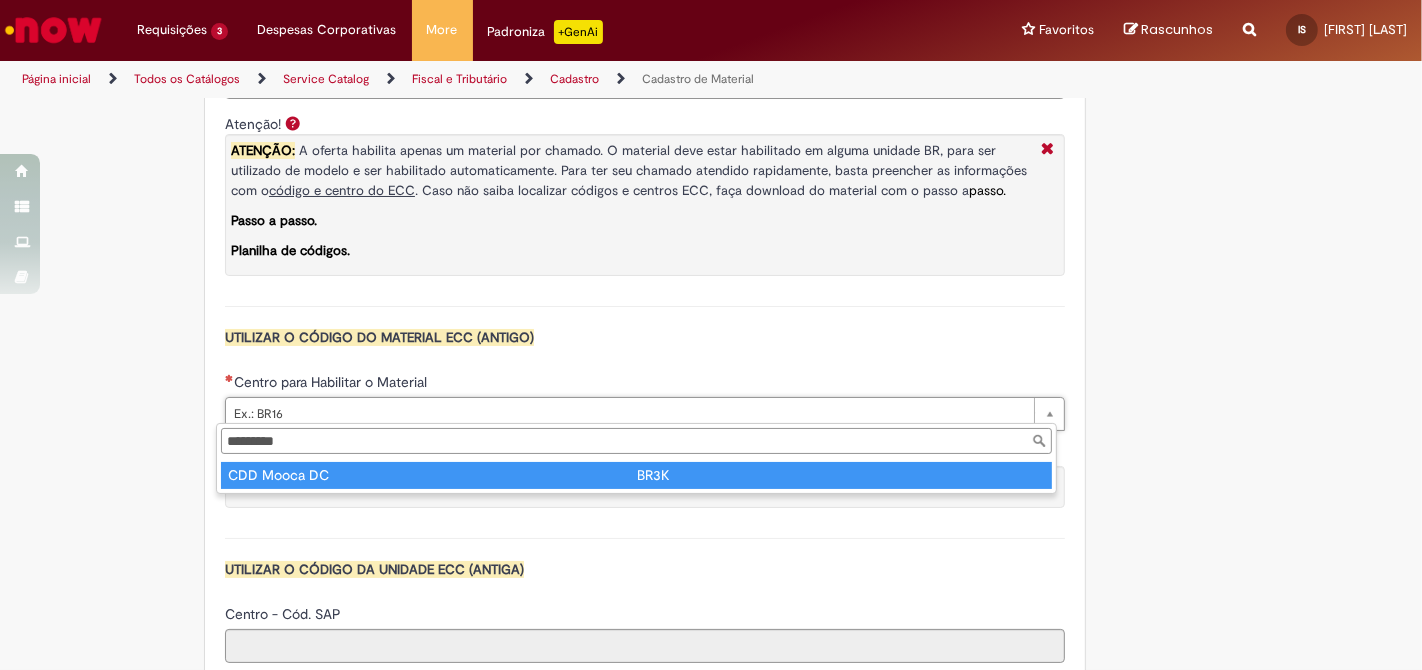 type on "**********" 